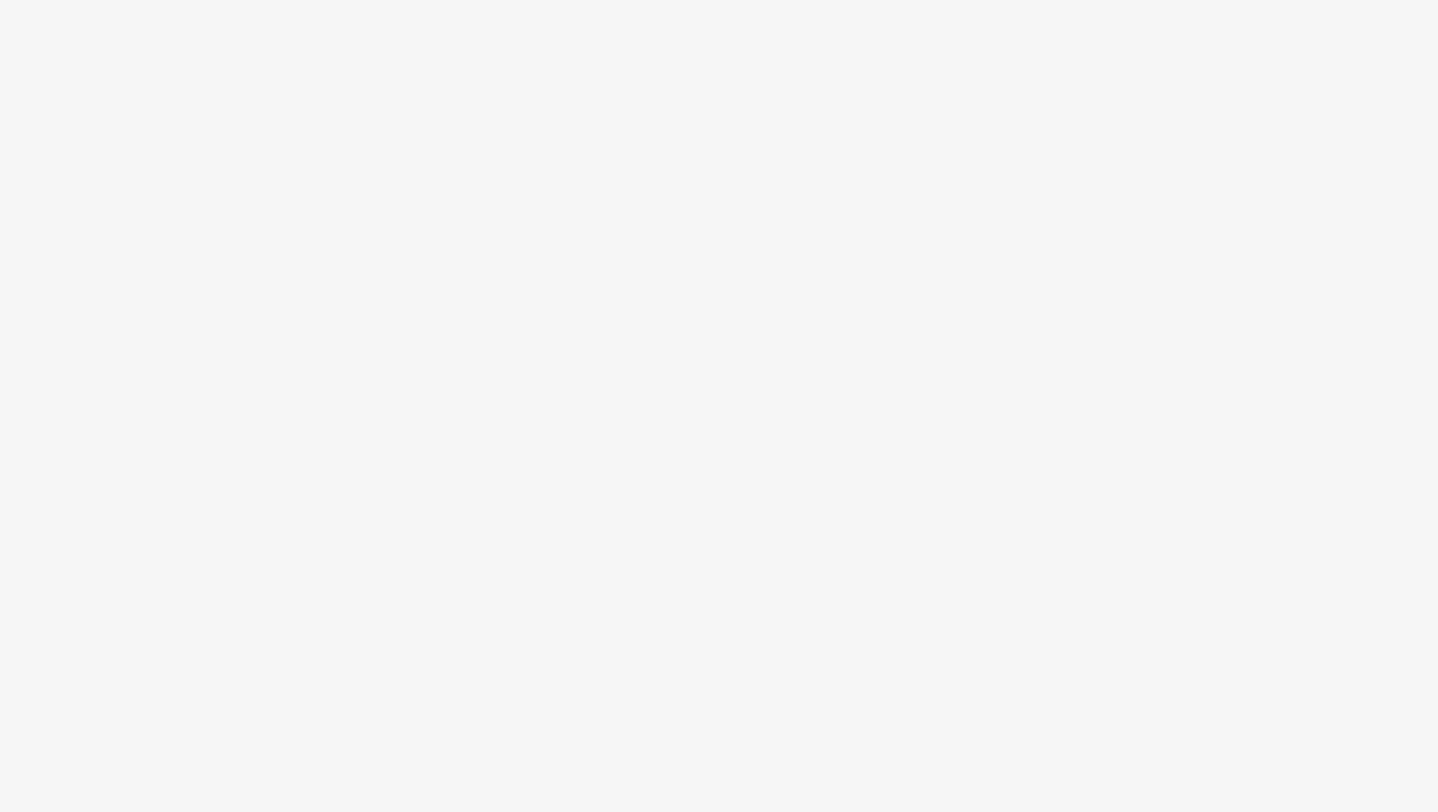 scroll, scrollTop: 0, scrollLeft: 0, axis: both 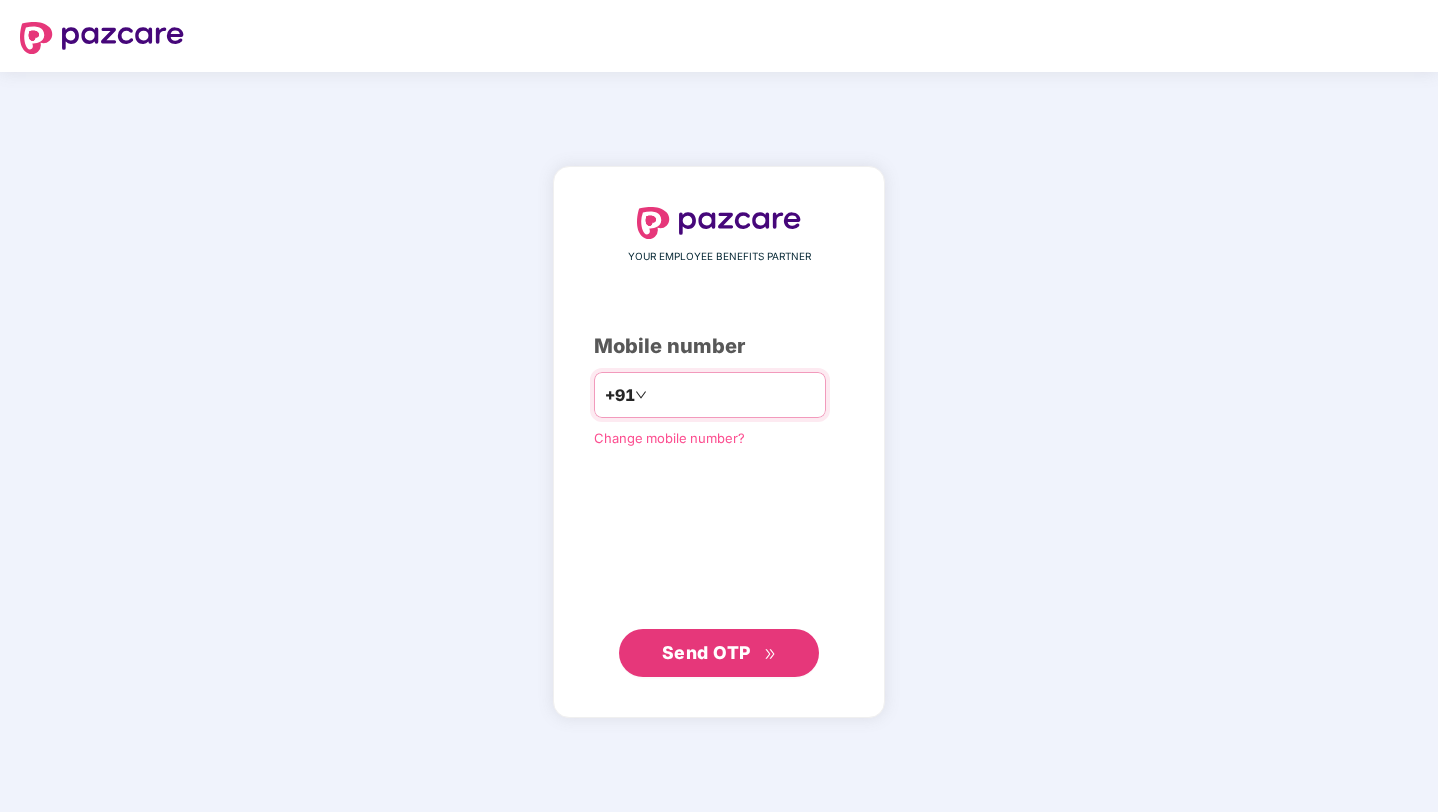 click at bounding box center (733, 395) 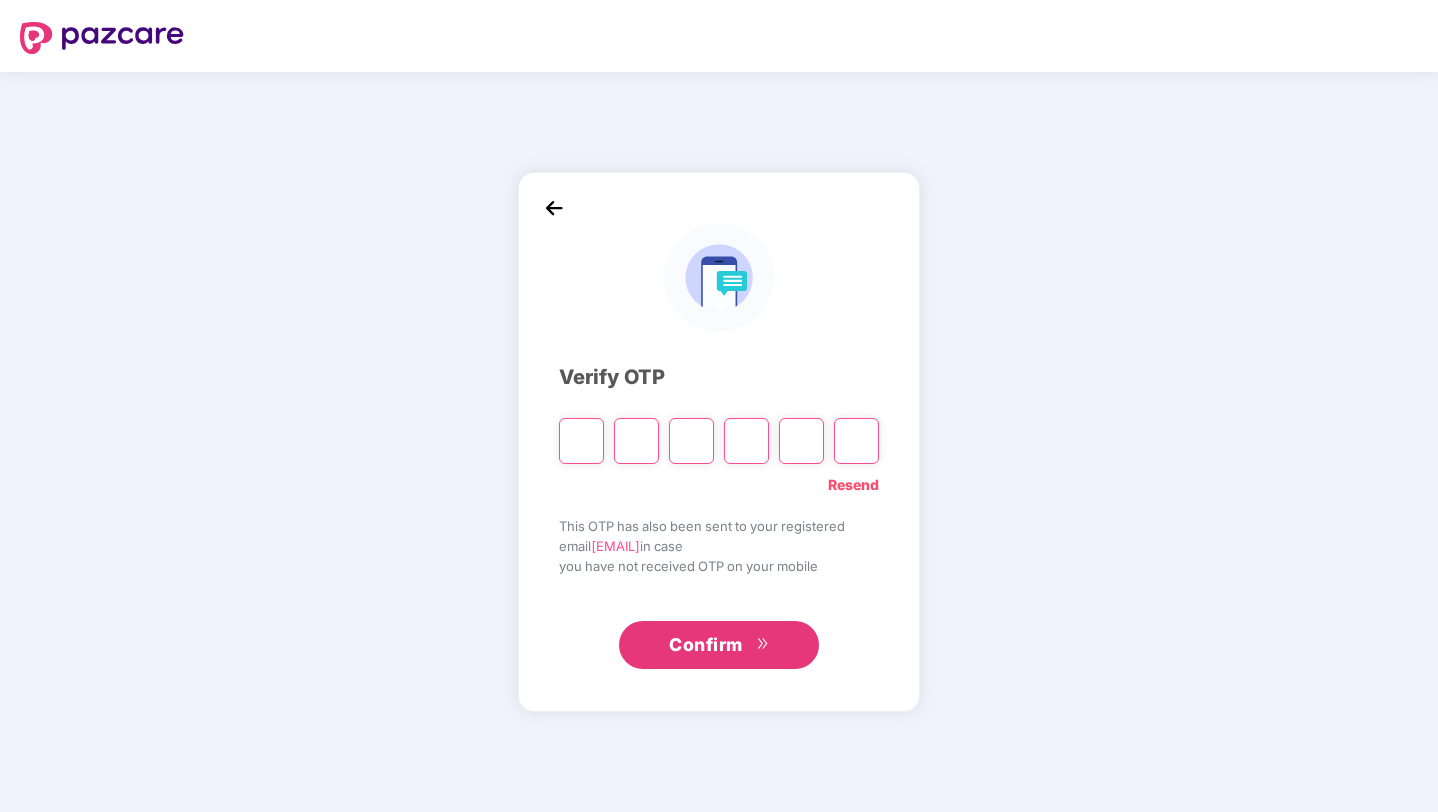 type on "*" 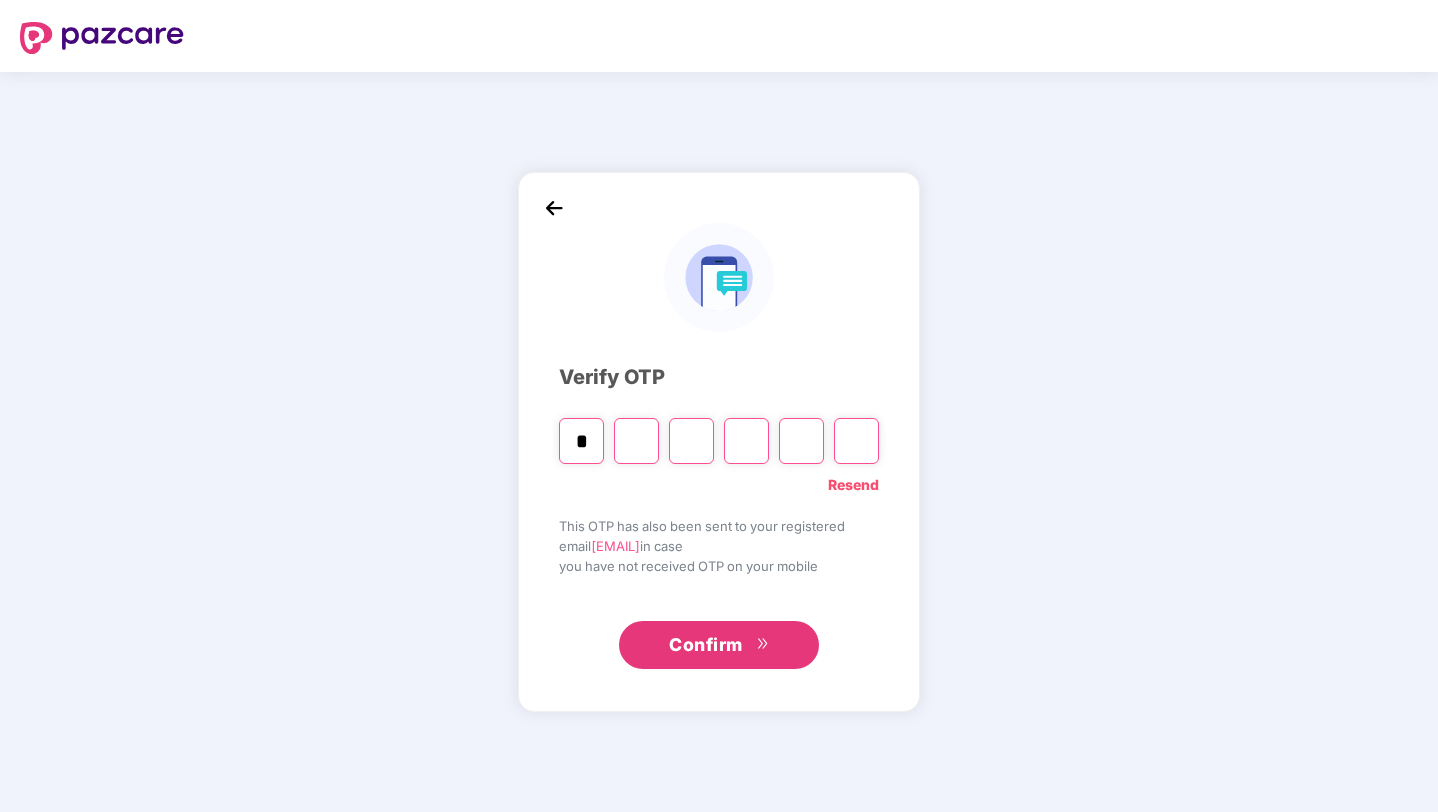type on "*" 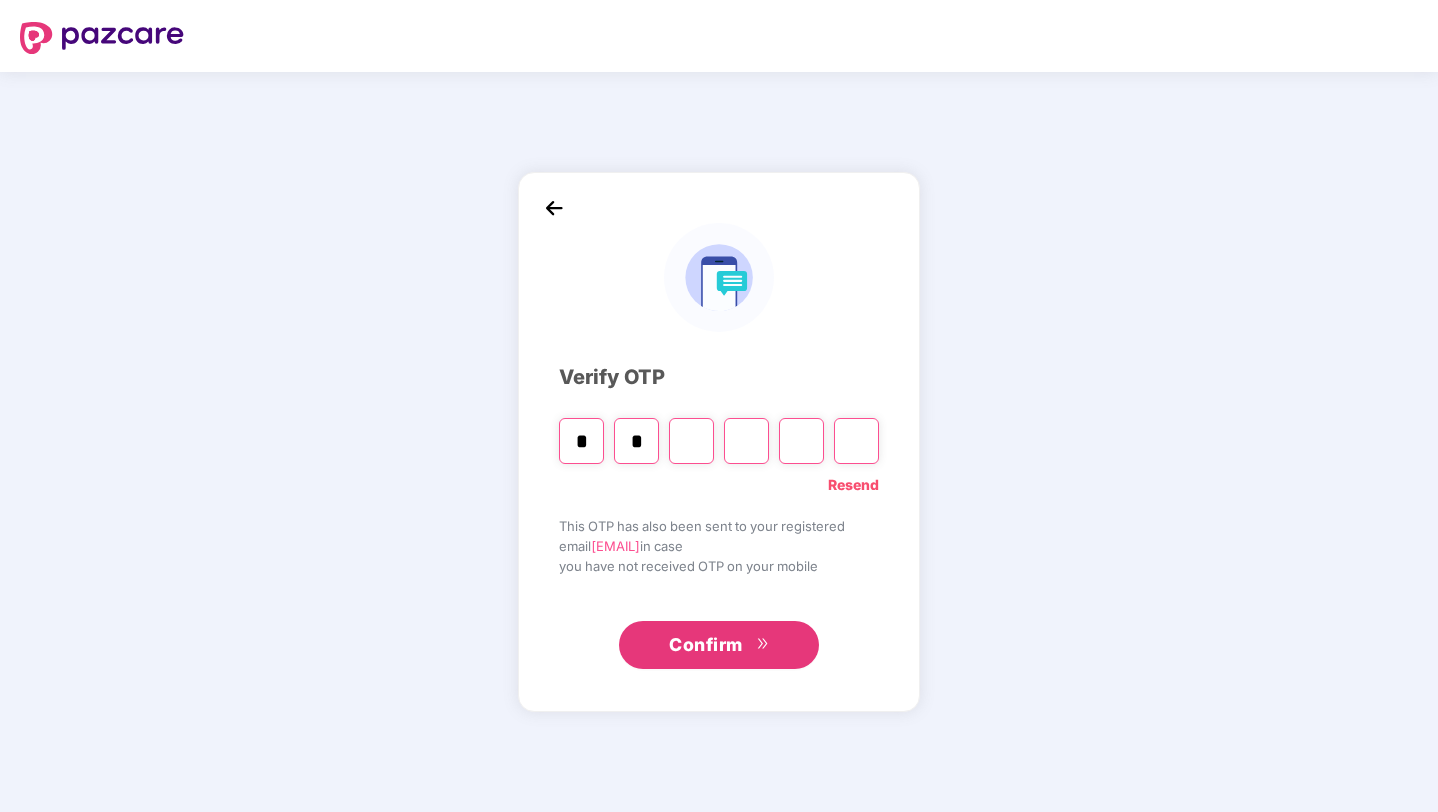 type on "*" 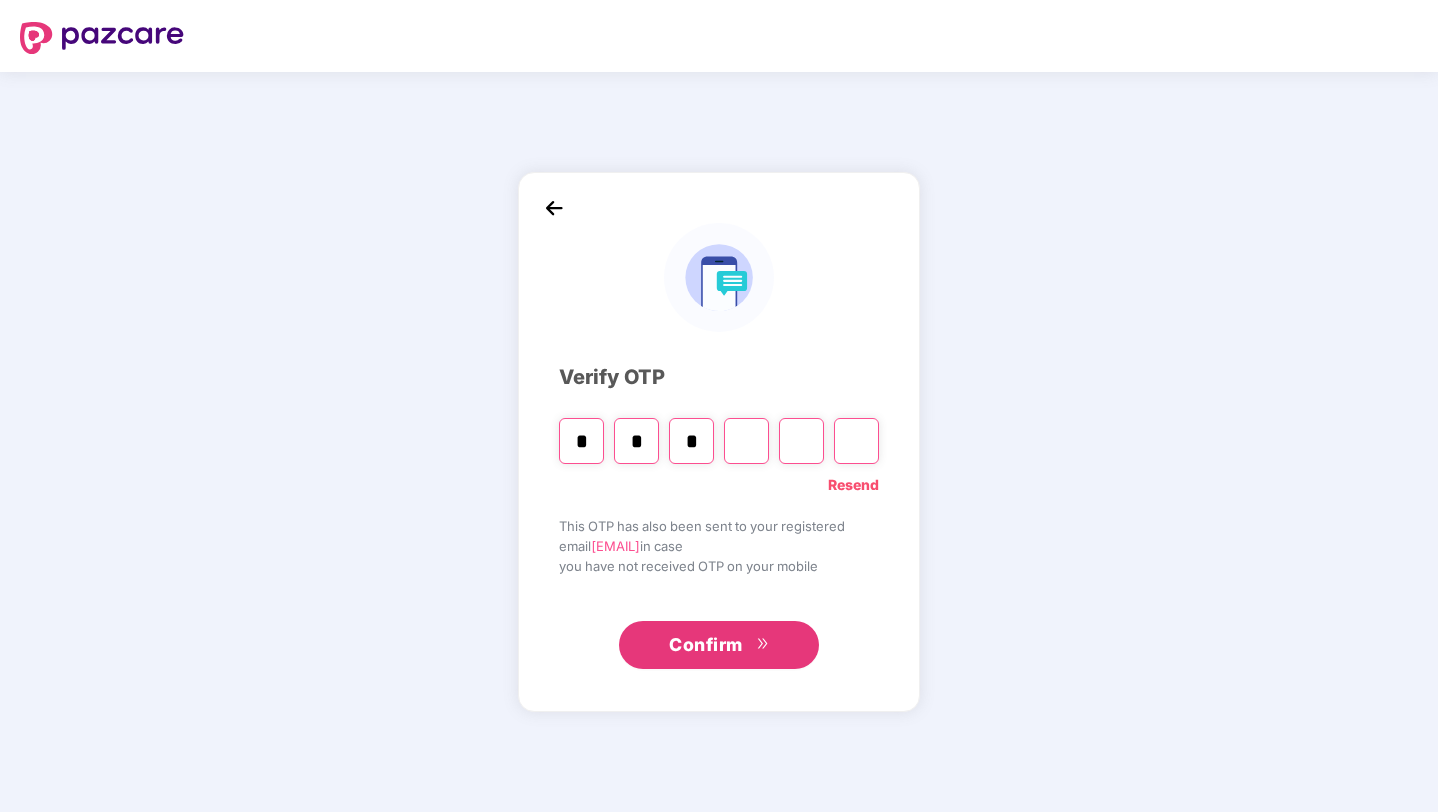 type on "*" 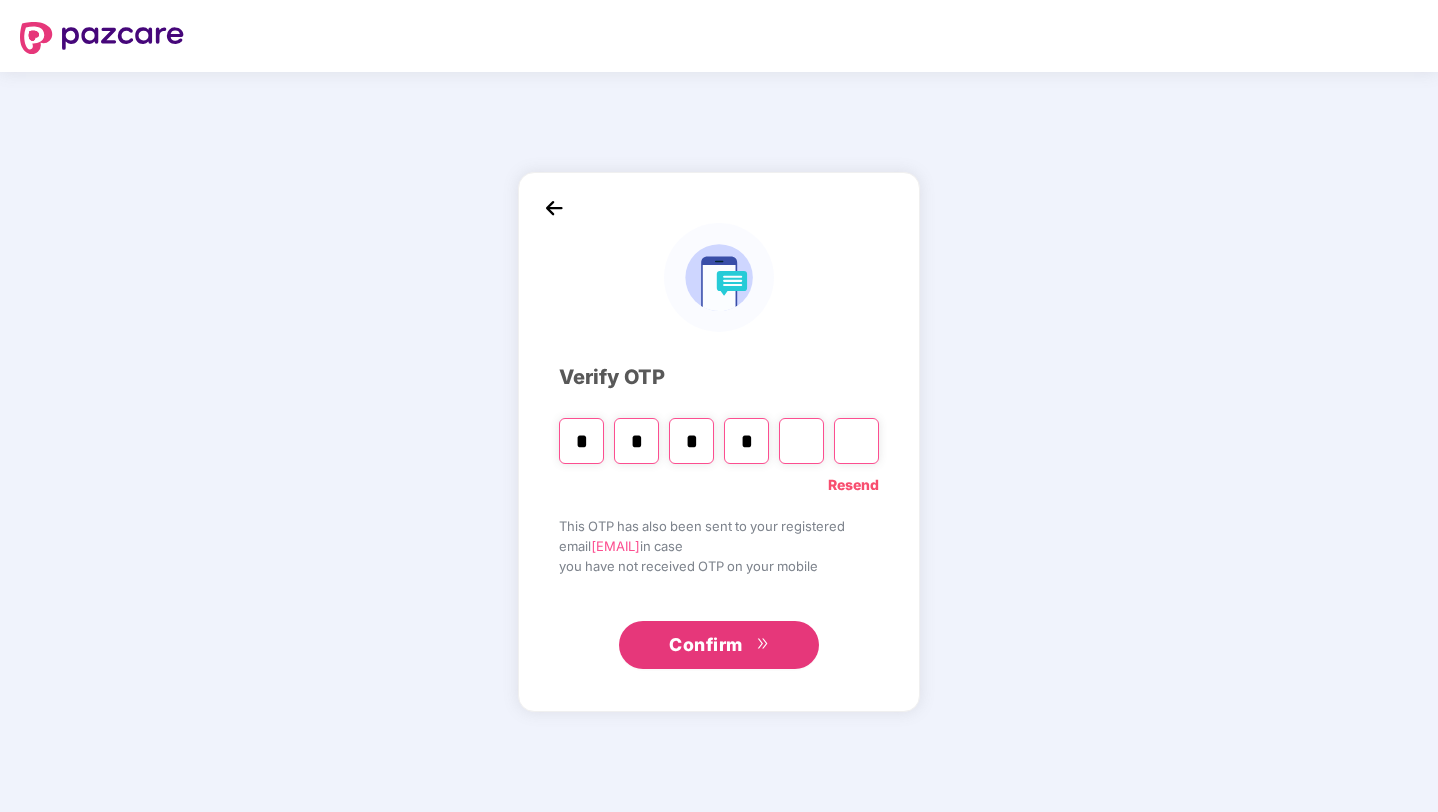 type on "*" 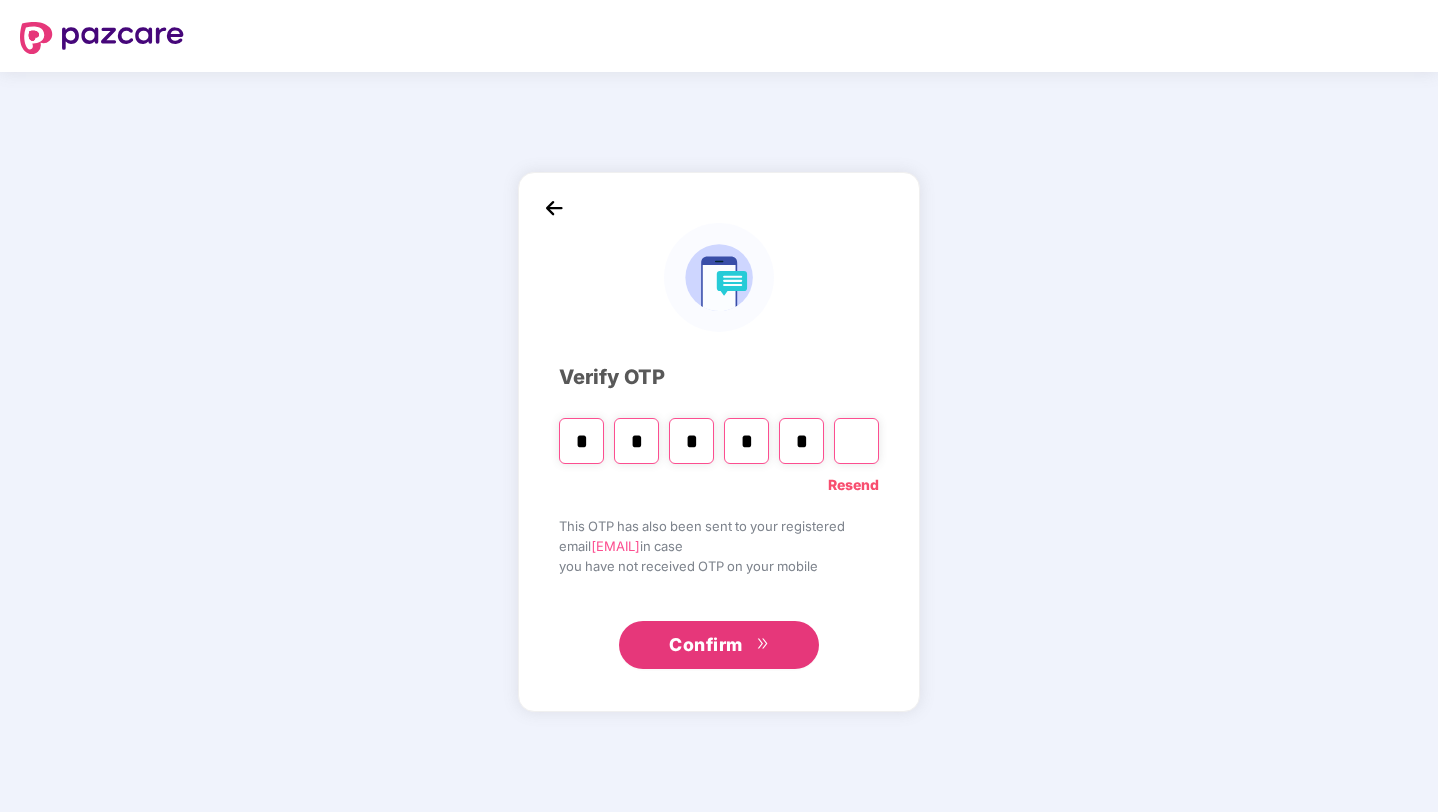 type on "*" 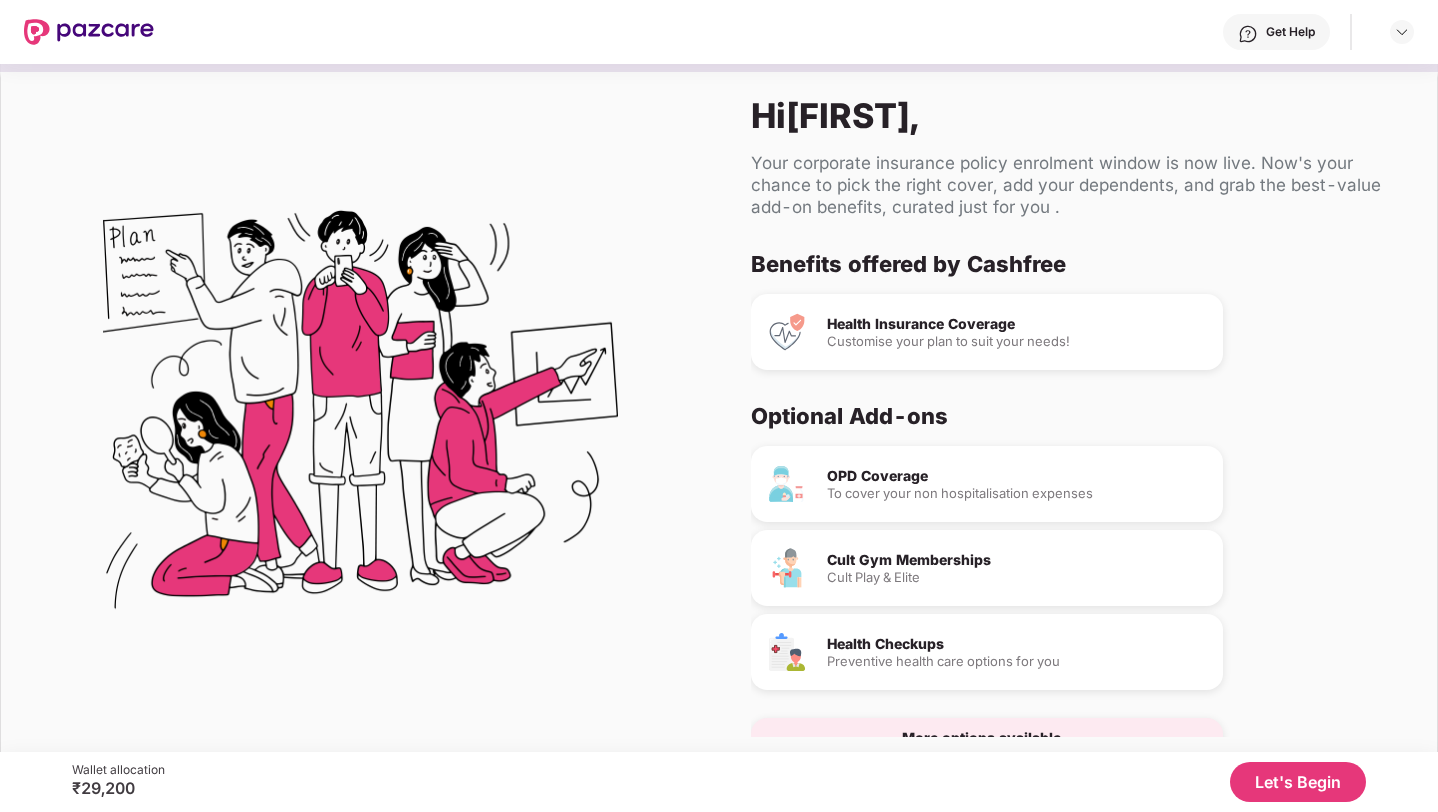 scroll, scrollTop: 53, scrollLeft: 0, axis: vertical 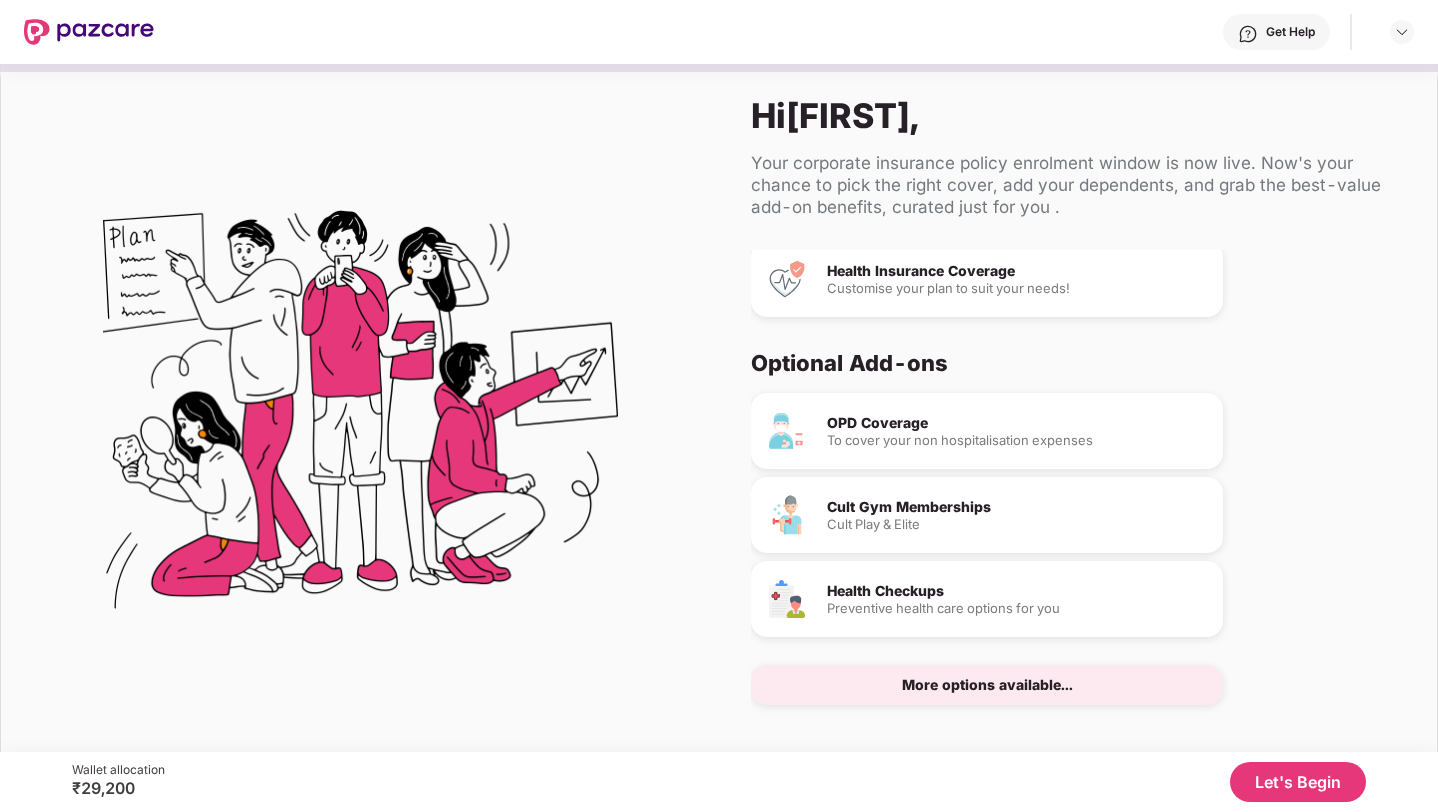 click on "Let's Begin" at bounding box center (1298, 782) 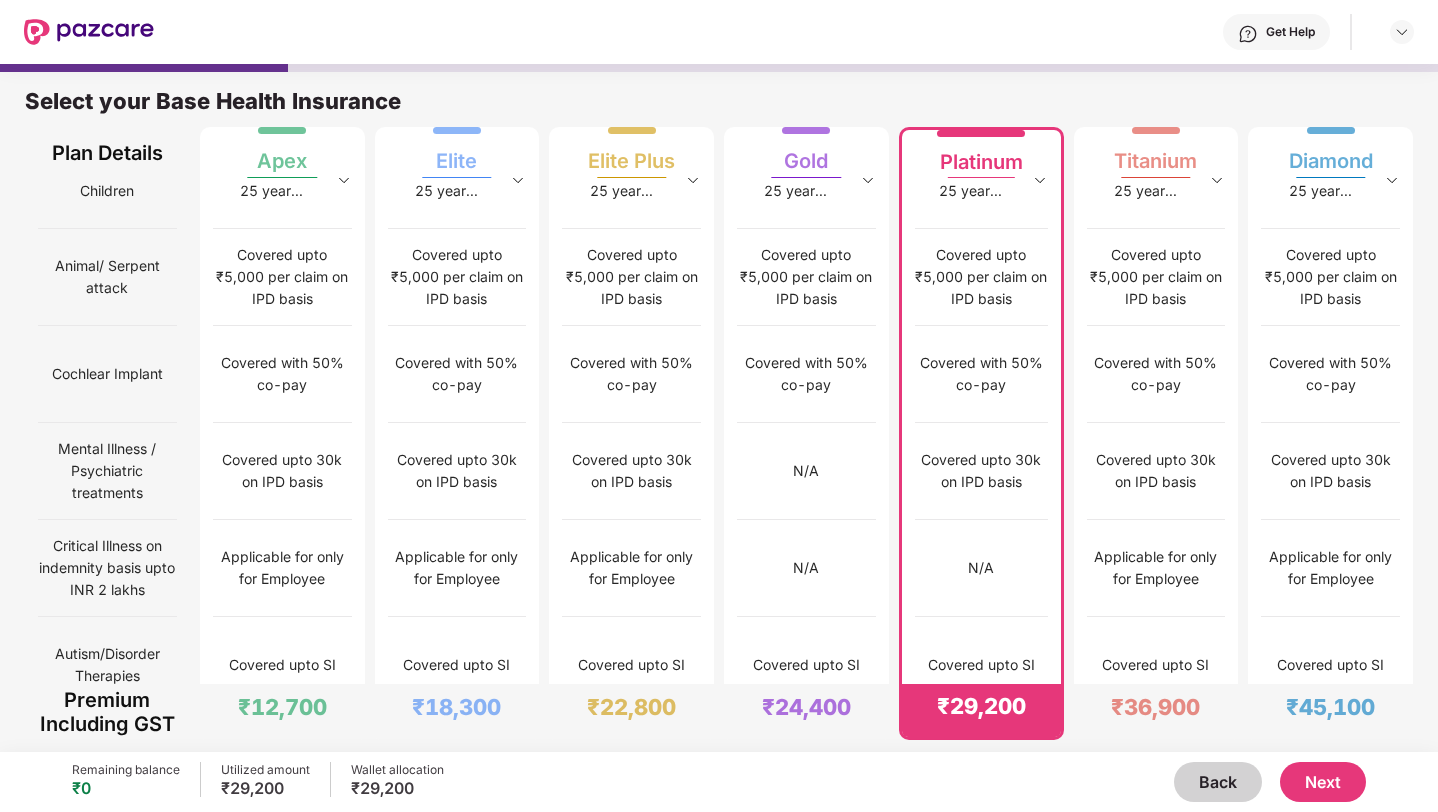 scroll, scrollTop: 1919, scrollLeft: 0, axis: vertical 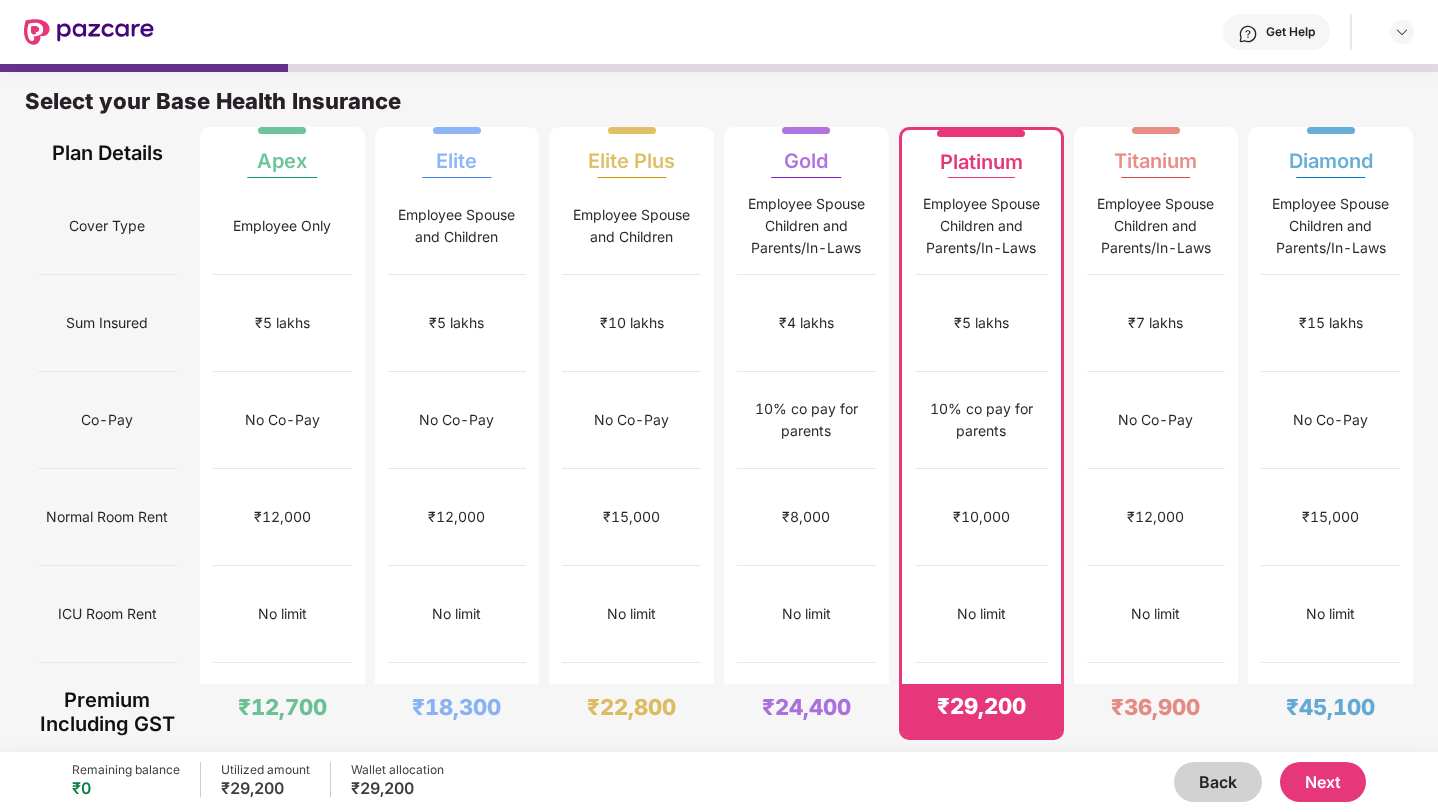 click on "No limit" at bounding box center [981, 614] 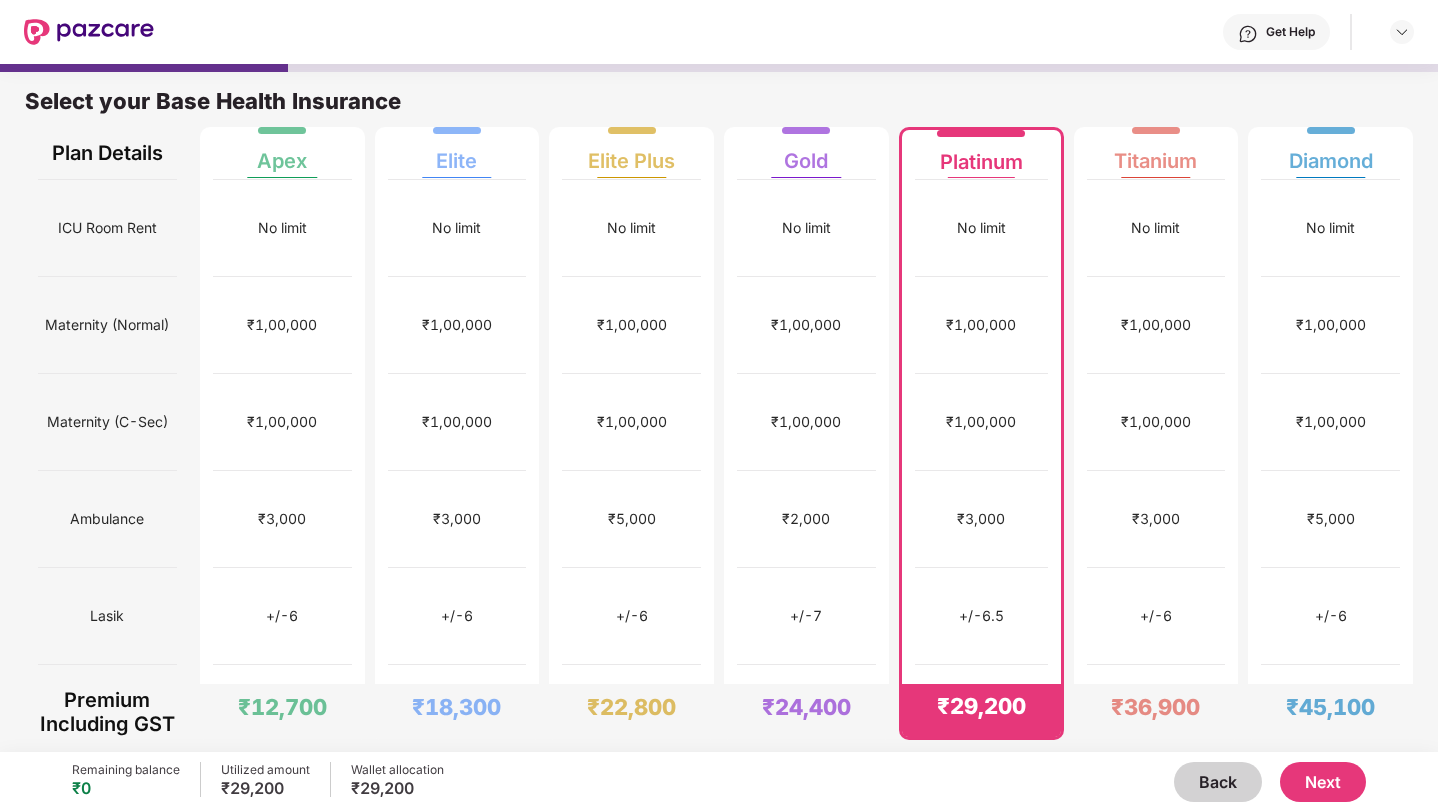 scroll, scrollTop: 0, scrollLeft: 0, axis: both 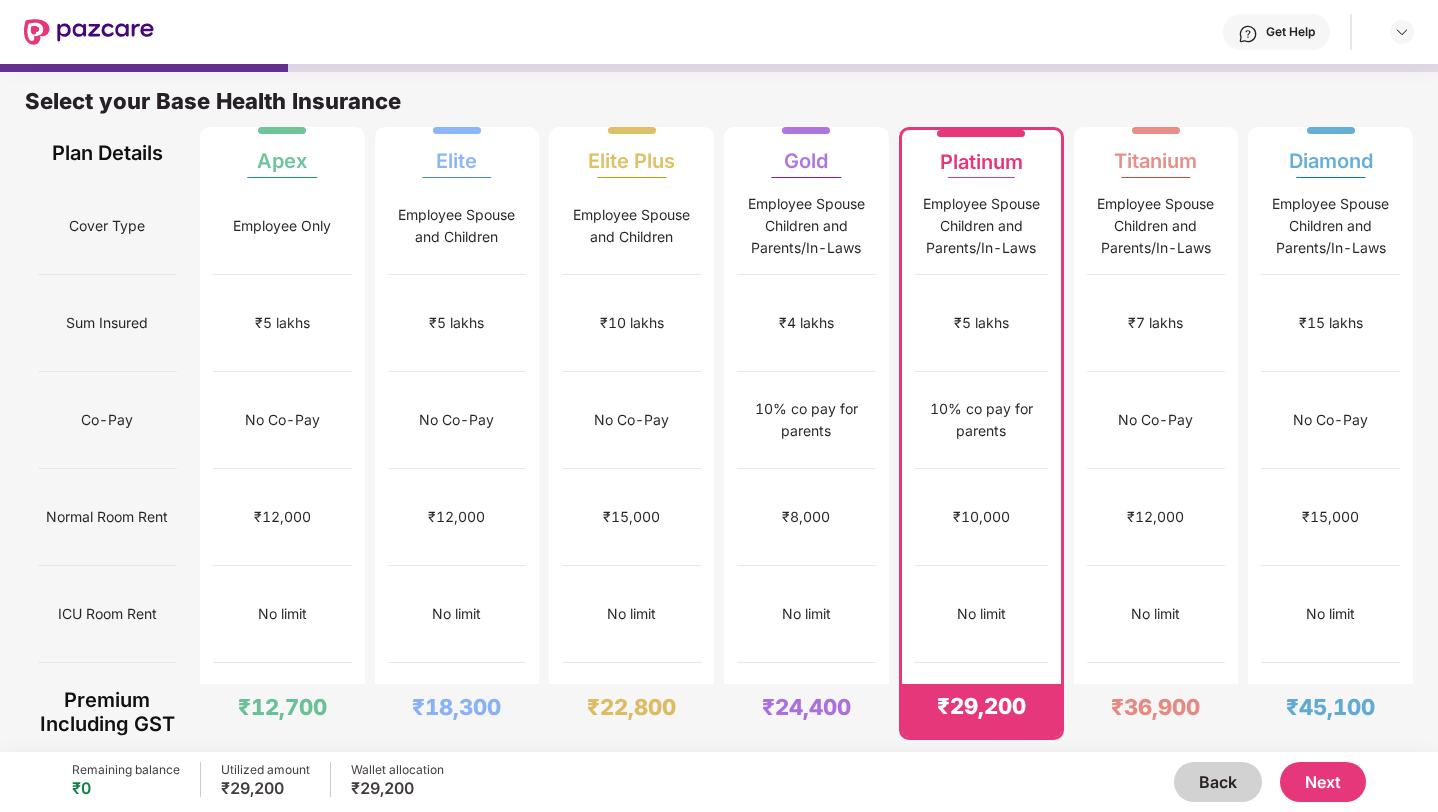 click on "No limit" at bounding box center (981, 614) 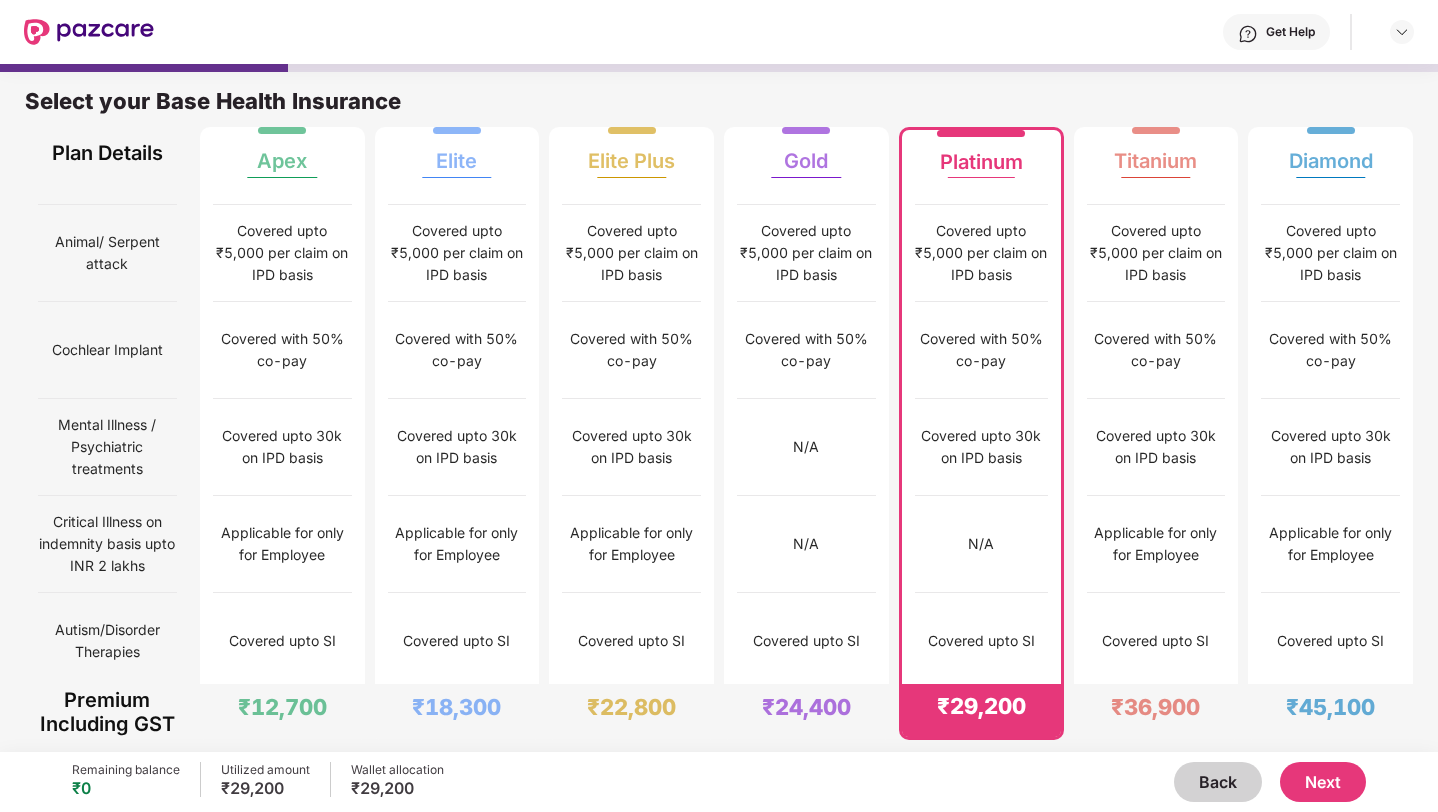 scroll, scrollTop: 1919, scrollLeft: 0, axis: vertical 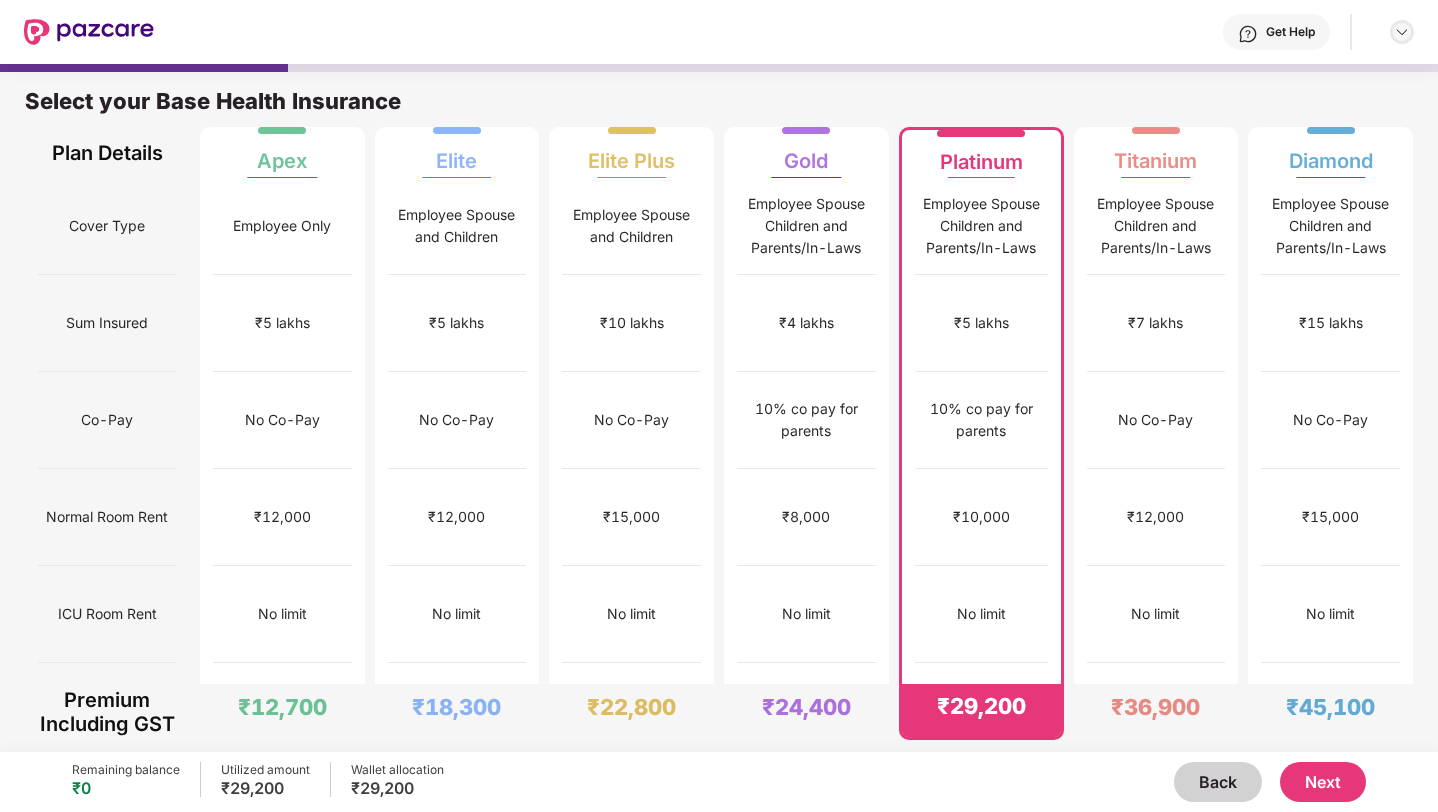 click at bounding box center [1402, 32] 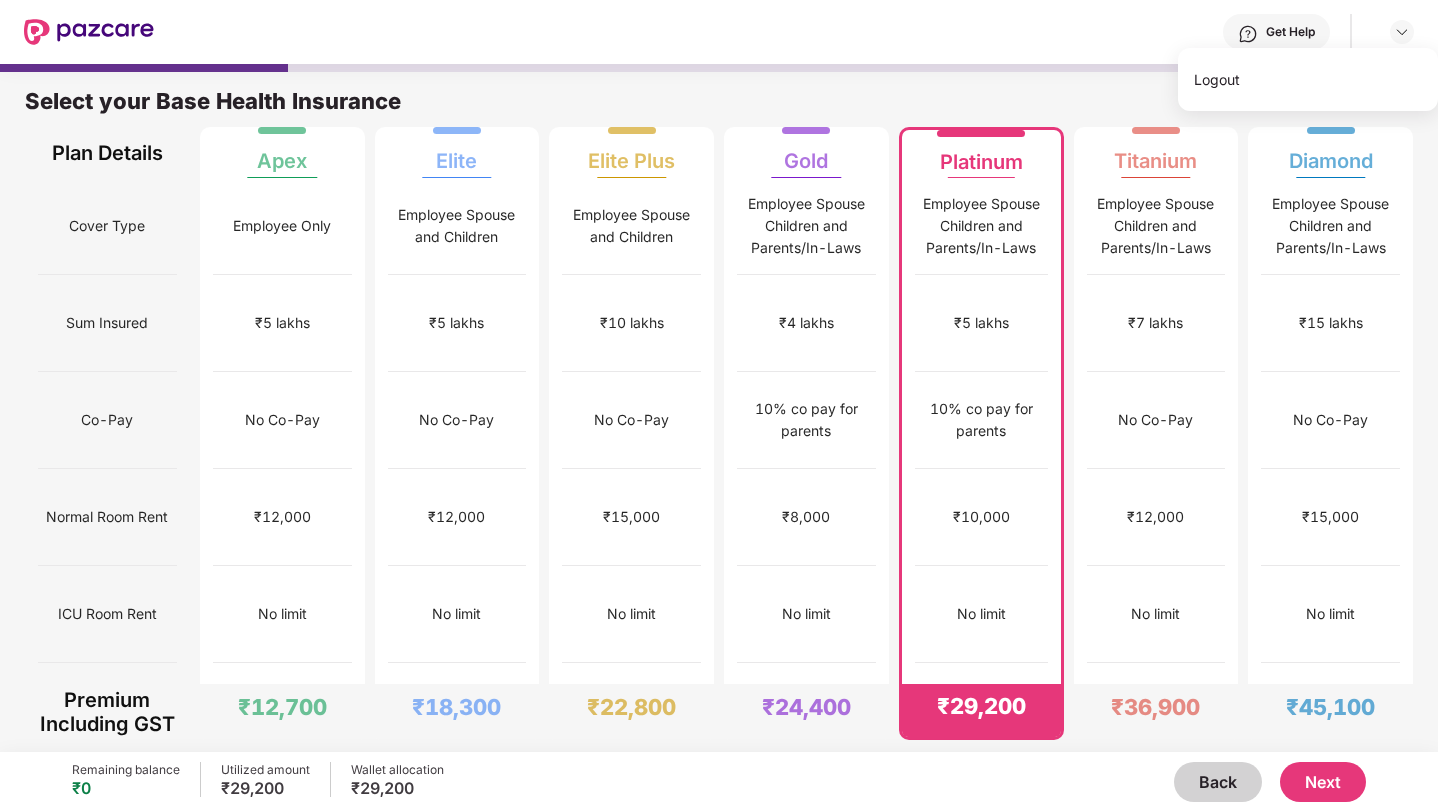 click on "Back" at bounding box center (1218, 782) 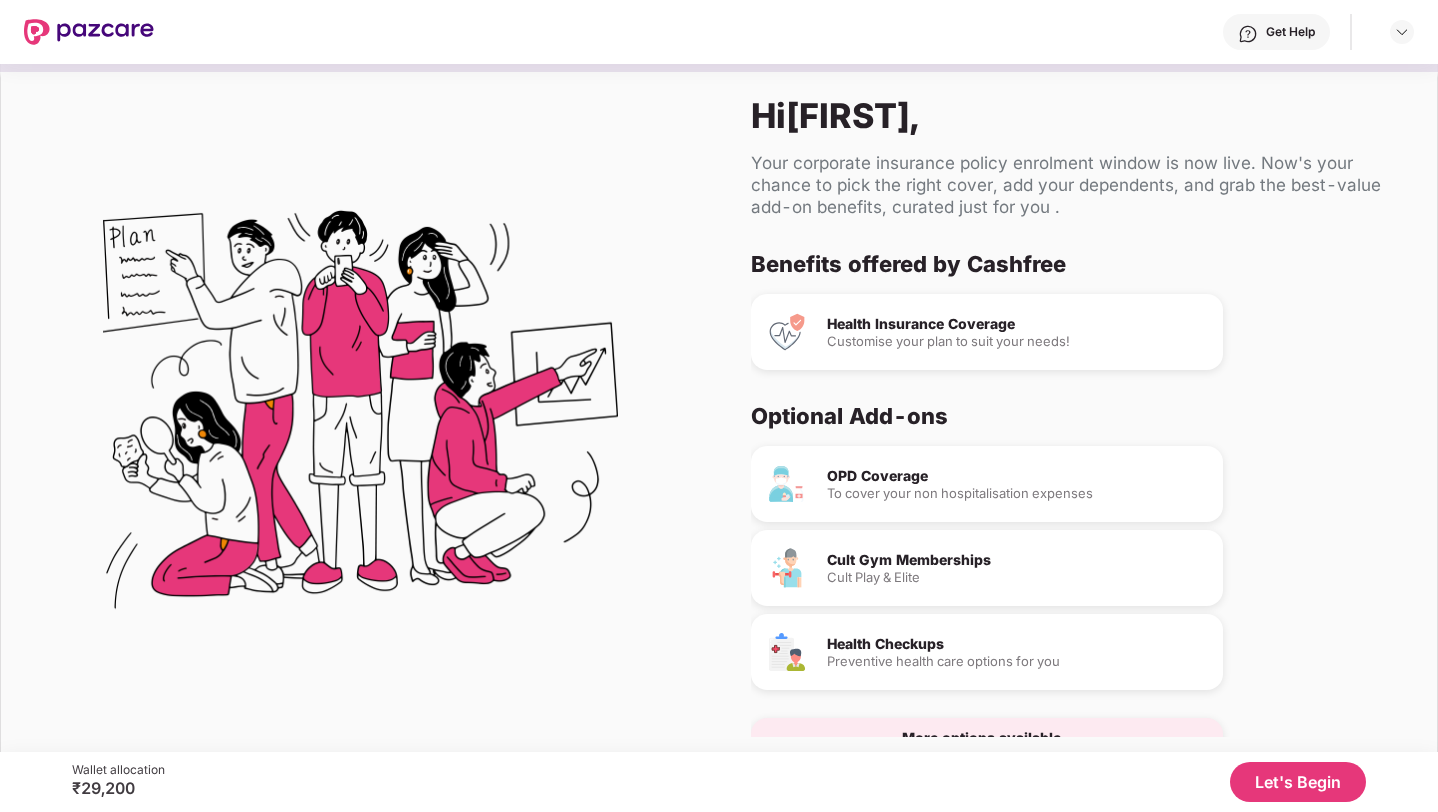 scroll, scrollTop: 53, scrollLeft: 0, axis: vertical 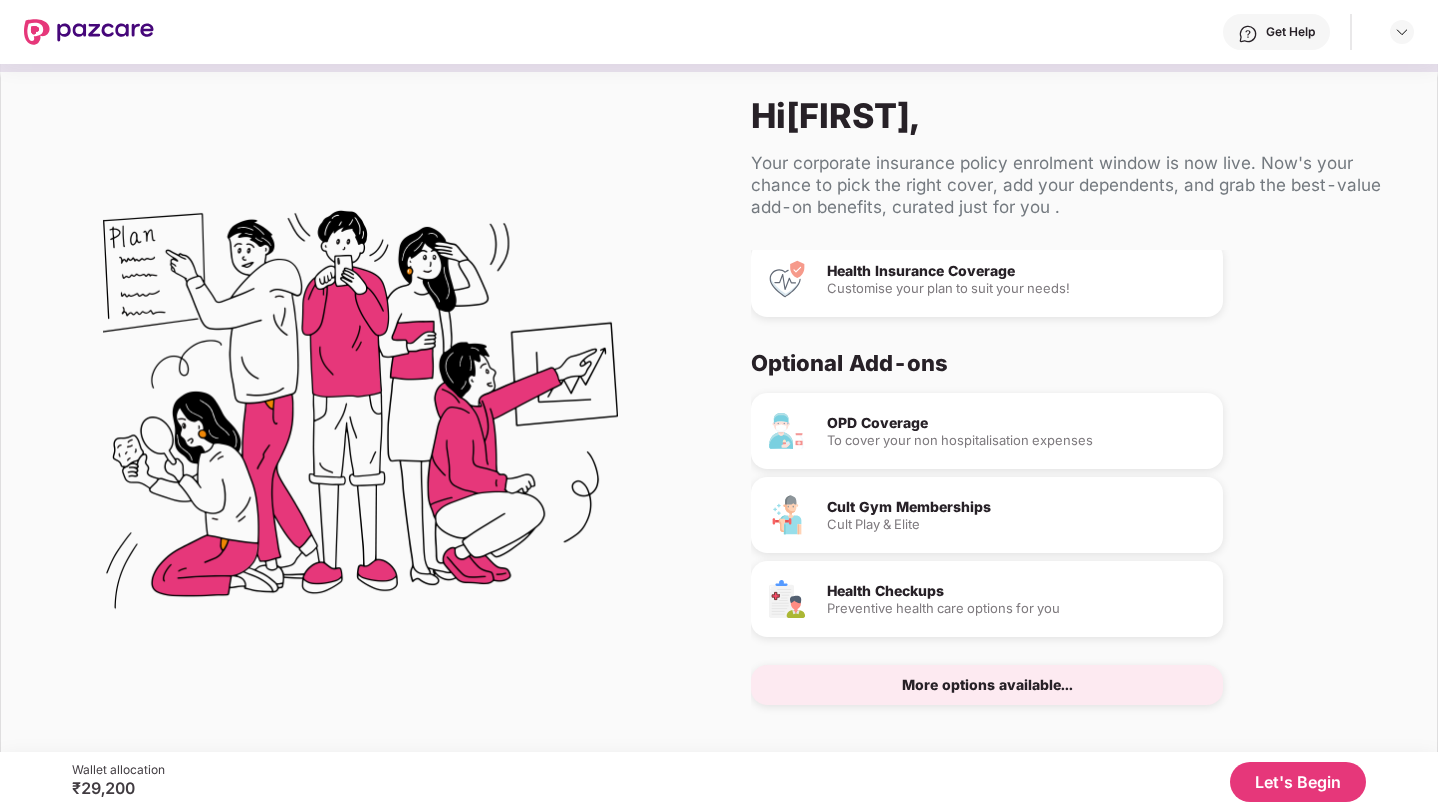click on "Cult Gym Memberships" at bounding box center [1017, 507] 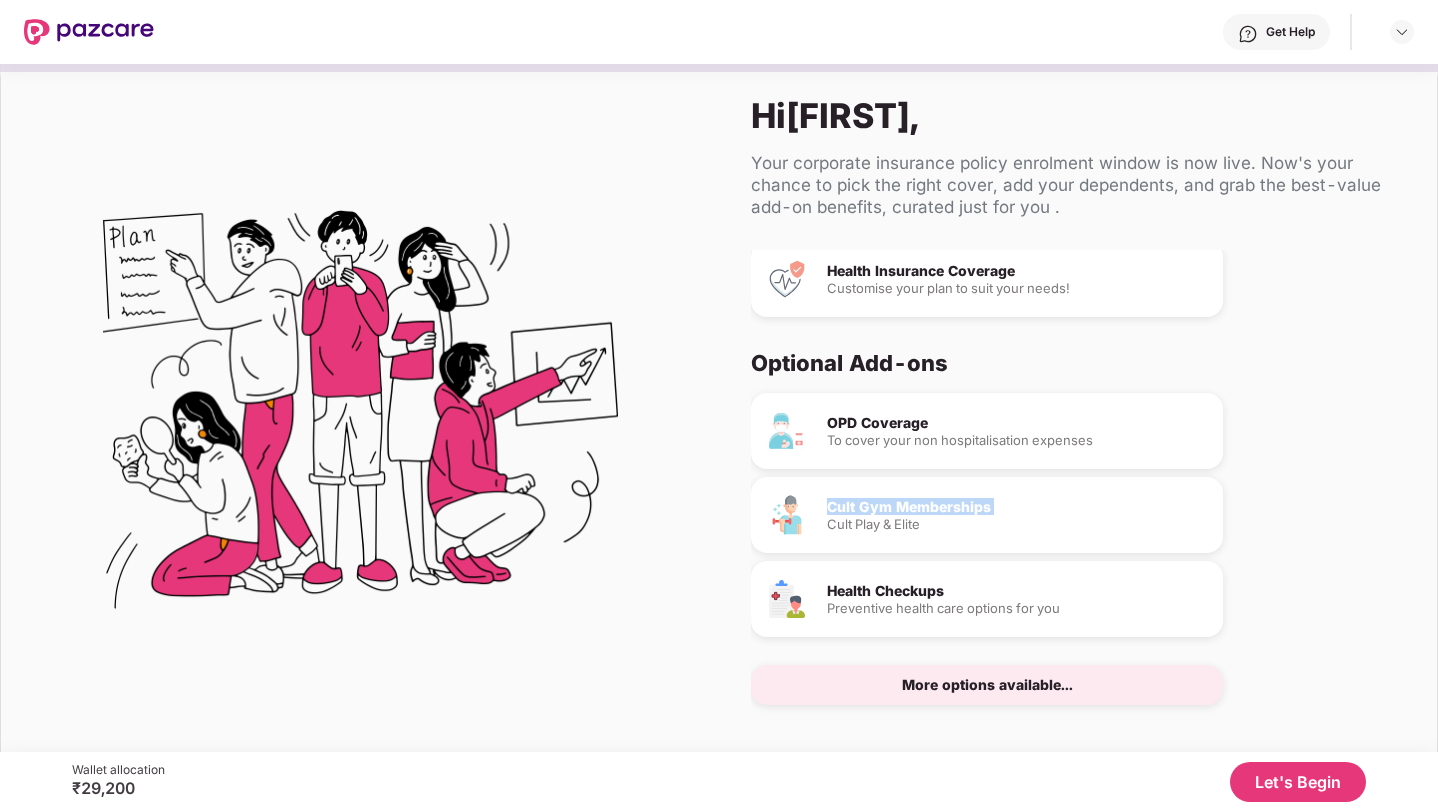 click on "Cult Gym Memberships" at bounding box center [1017, 507] 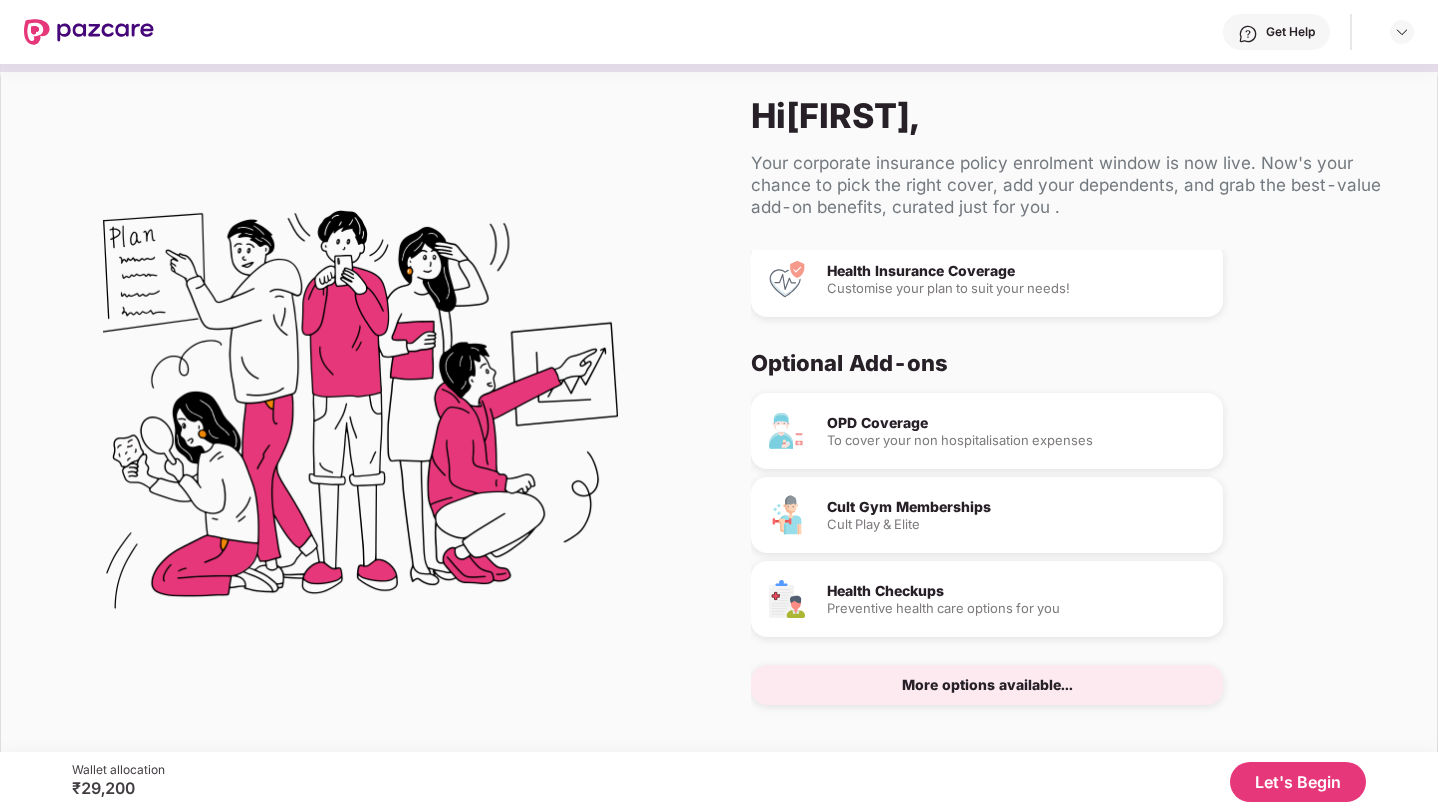 click on "Health Checkups Preventive health care options for you" at bounding box center [987, 599] 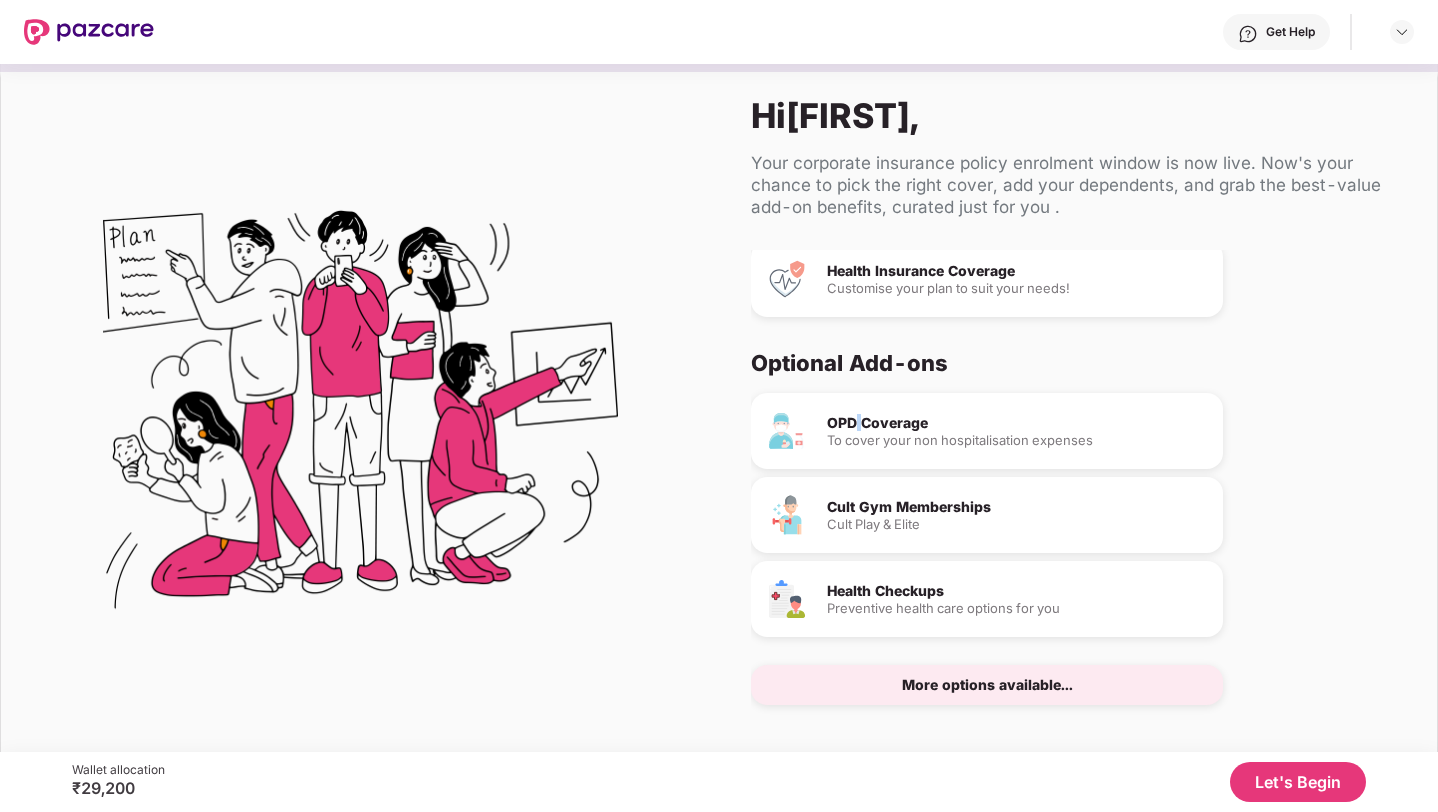 click on "OPD Coverage" at bounding box center [1017, 423] 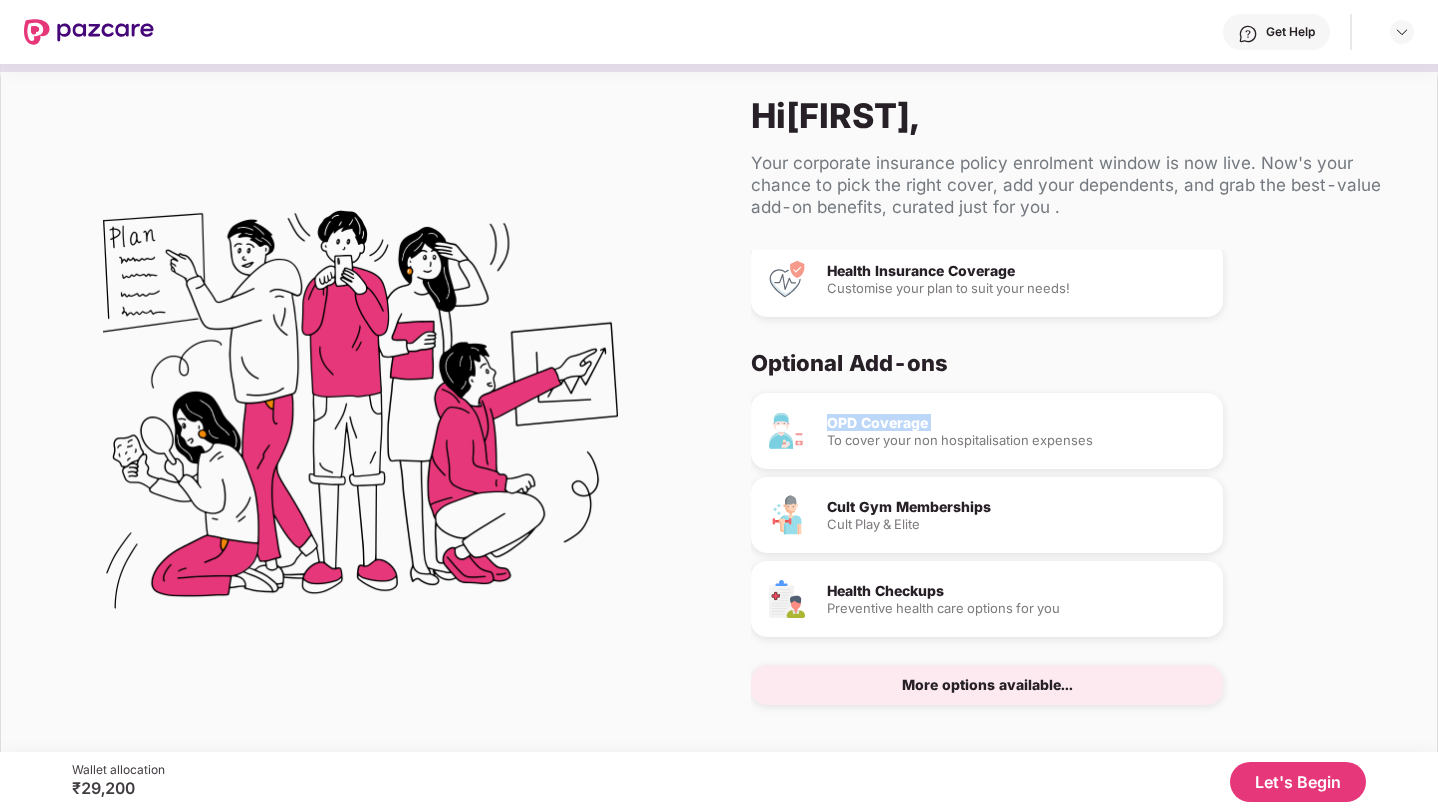 click on "OPD Coverage" at bounding box center [1017, 423] 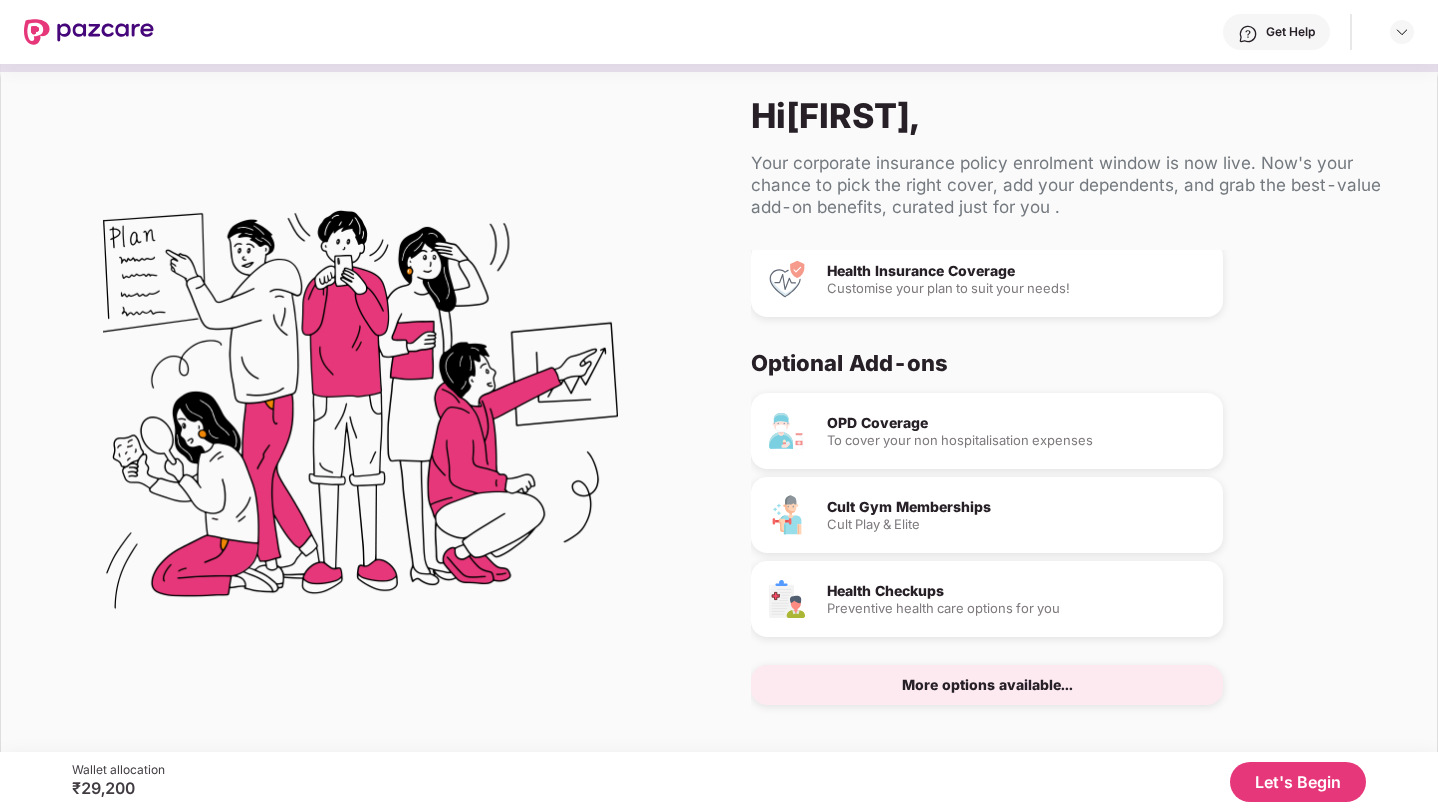 click on "OPD Coverage To cover your non hospitalisation expenses Cult Gym Memberships Cult Play & Elite Health Checkups Preventive health care options for you More options available..." at bounding box center (1070, 549) 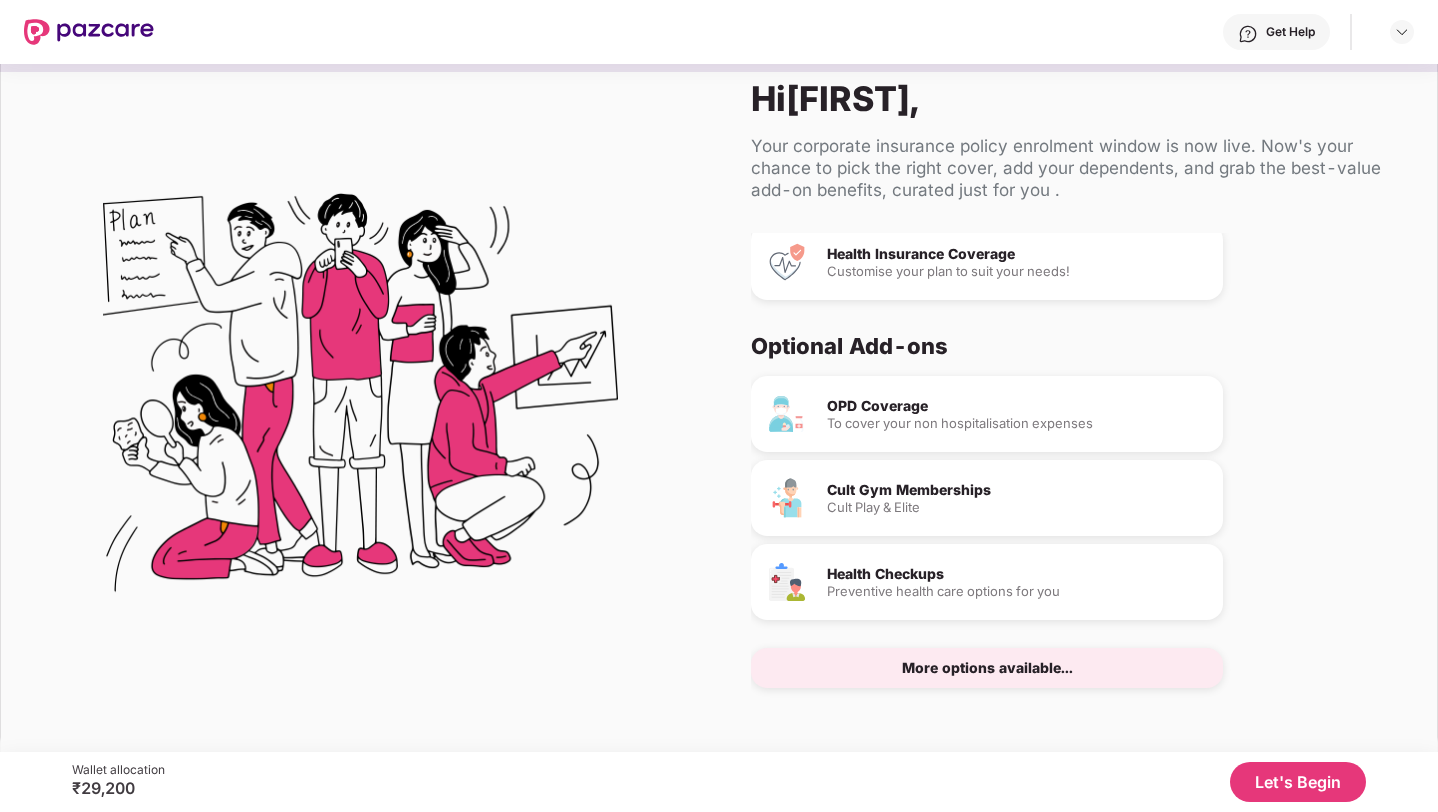 click on "More options available..." at bounding box center [987, 668] 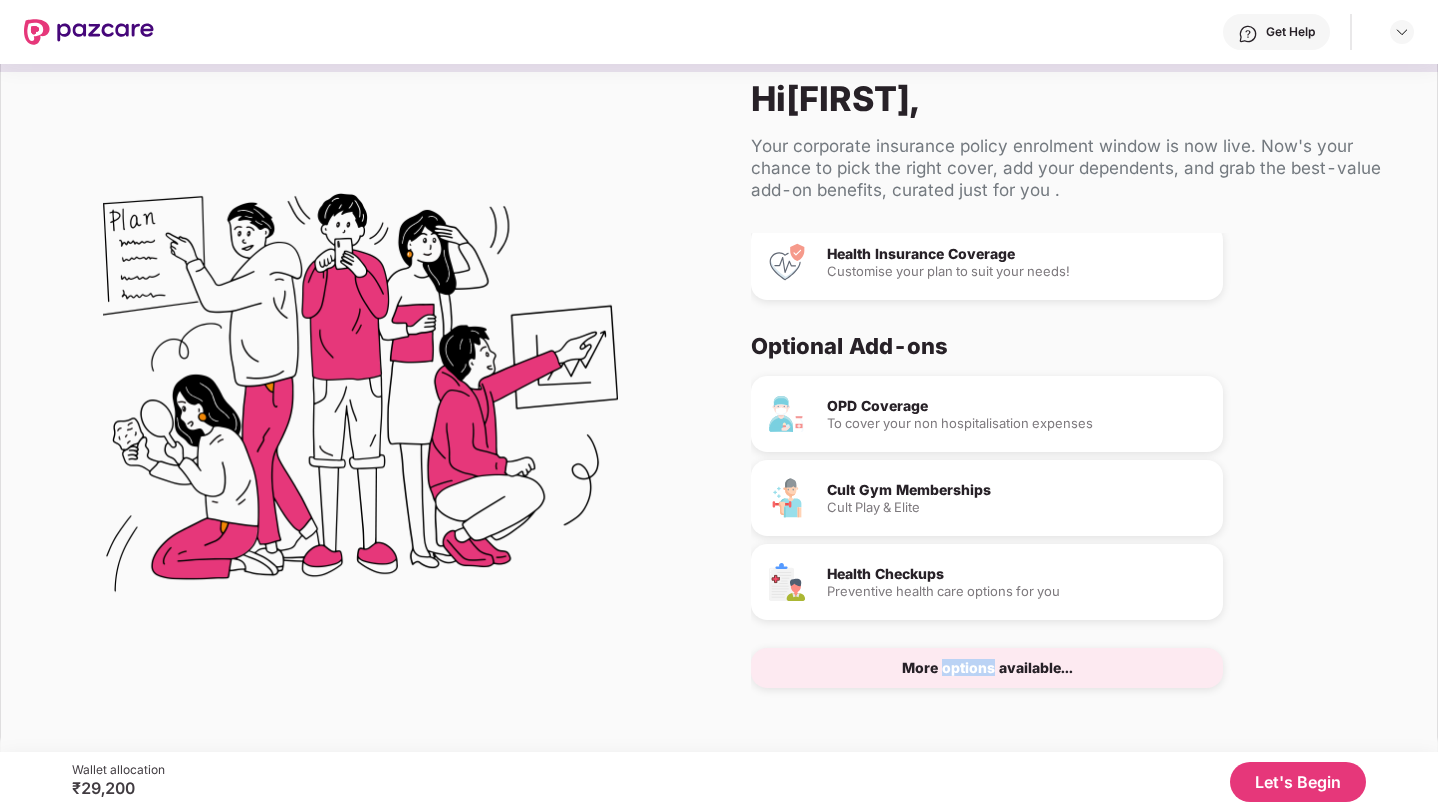 click on "More options available..." at bounding box center [987, 668] 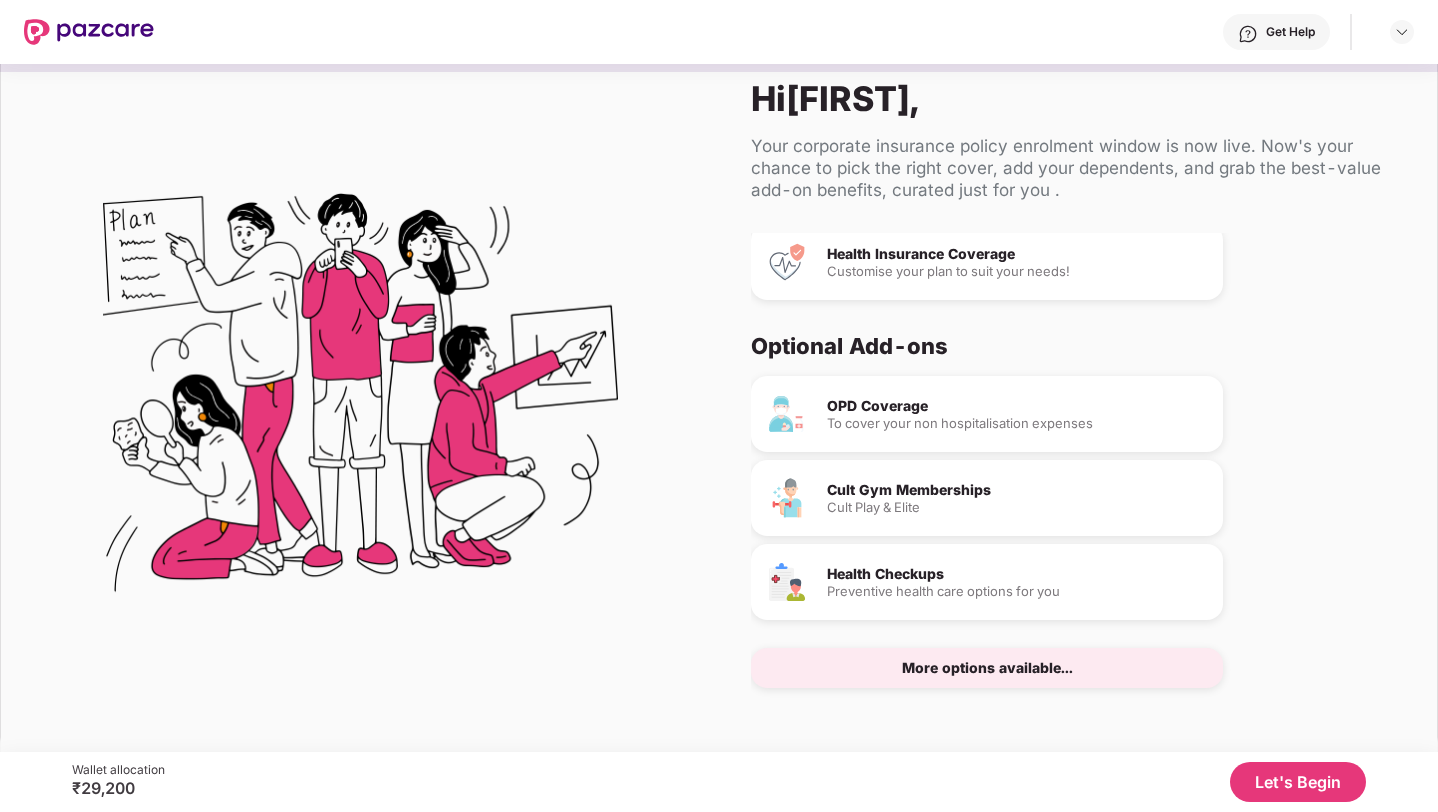 click on "Let's Begin" at bounding box center (1298, 782) 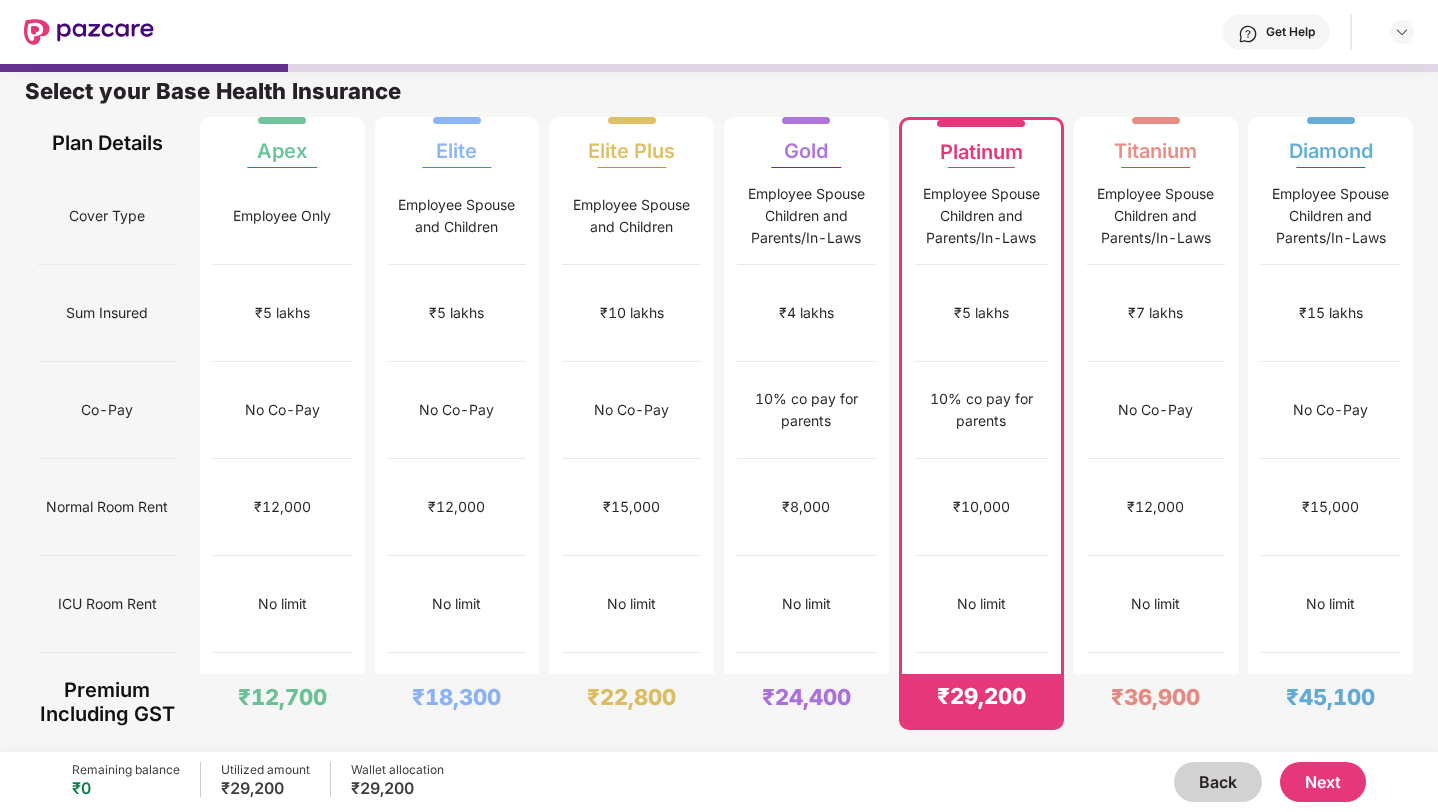scroll, scrollTop: 10, scrollLeft: 0, axis: vertical 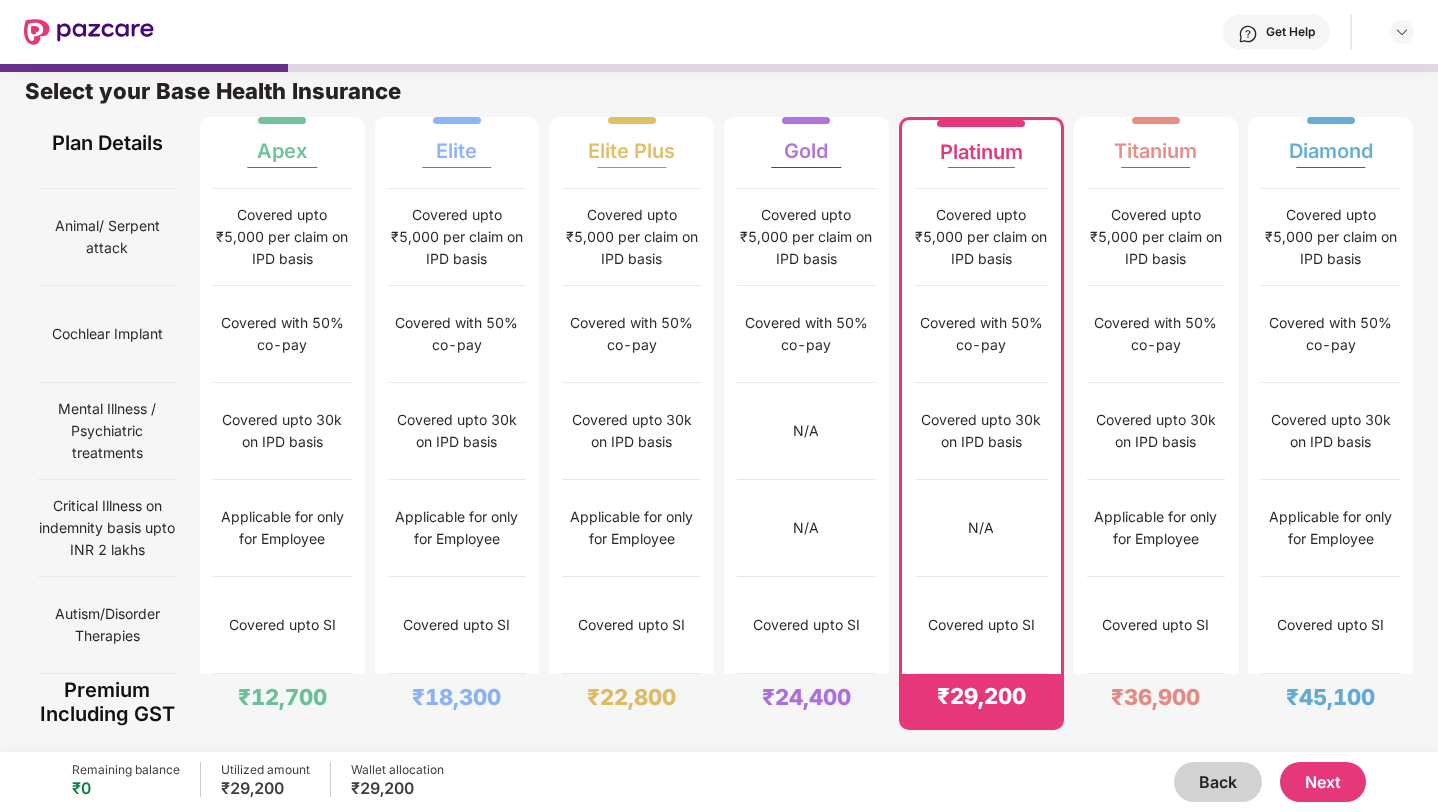 click on "Next" at bounding box center (1323, 782) 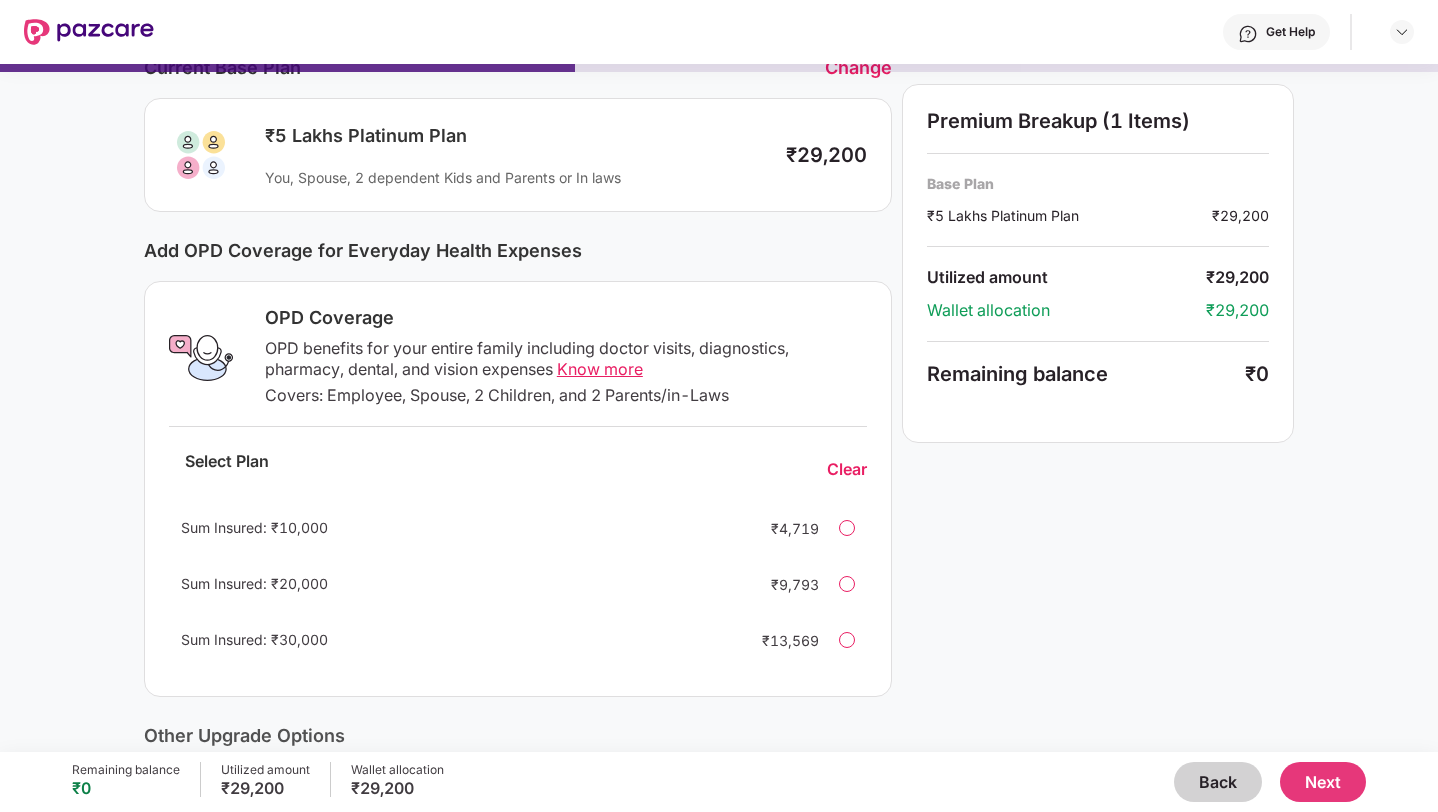 scroll, scrollTop: 102, scrollLeft: 0, axis: vertical 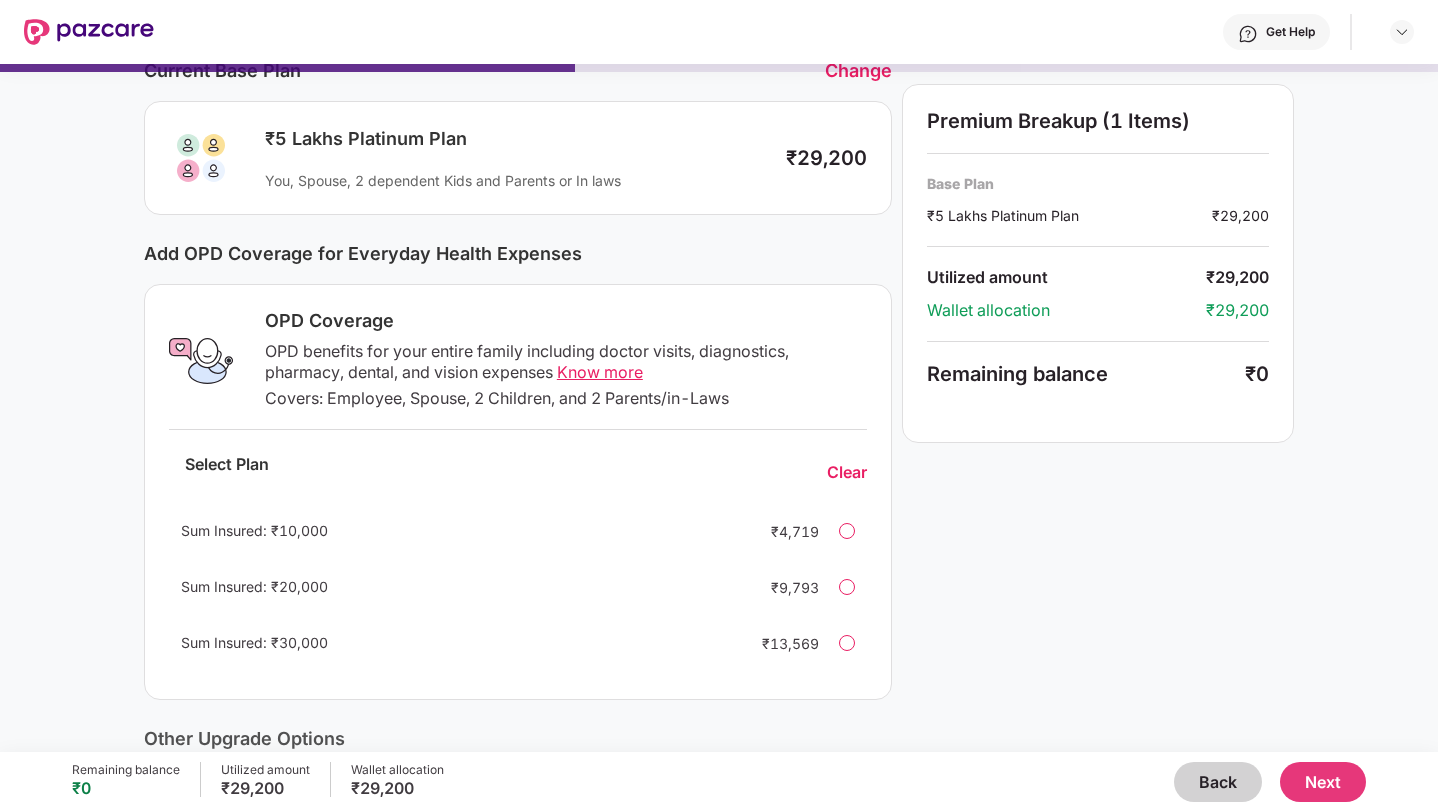 click on "Remaining balance ₹0 Utilized amount ₹29,200 Wallet allocation ₹29,200 Back   Next" at bounding box center [719, 782] 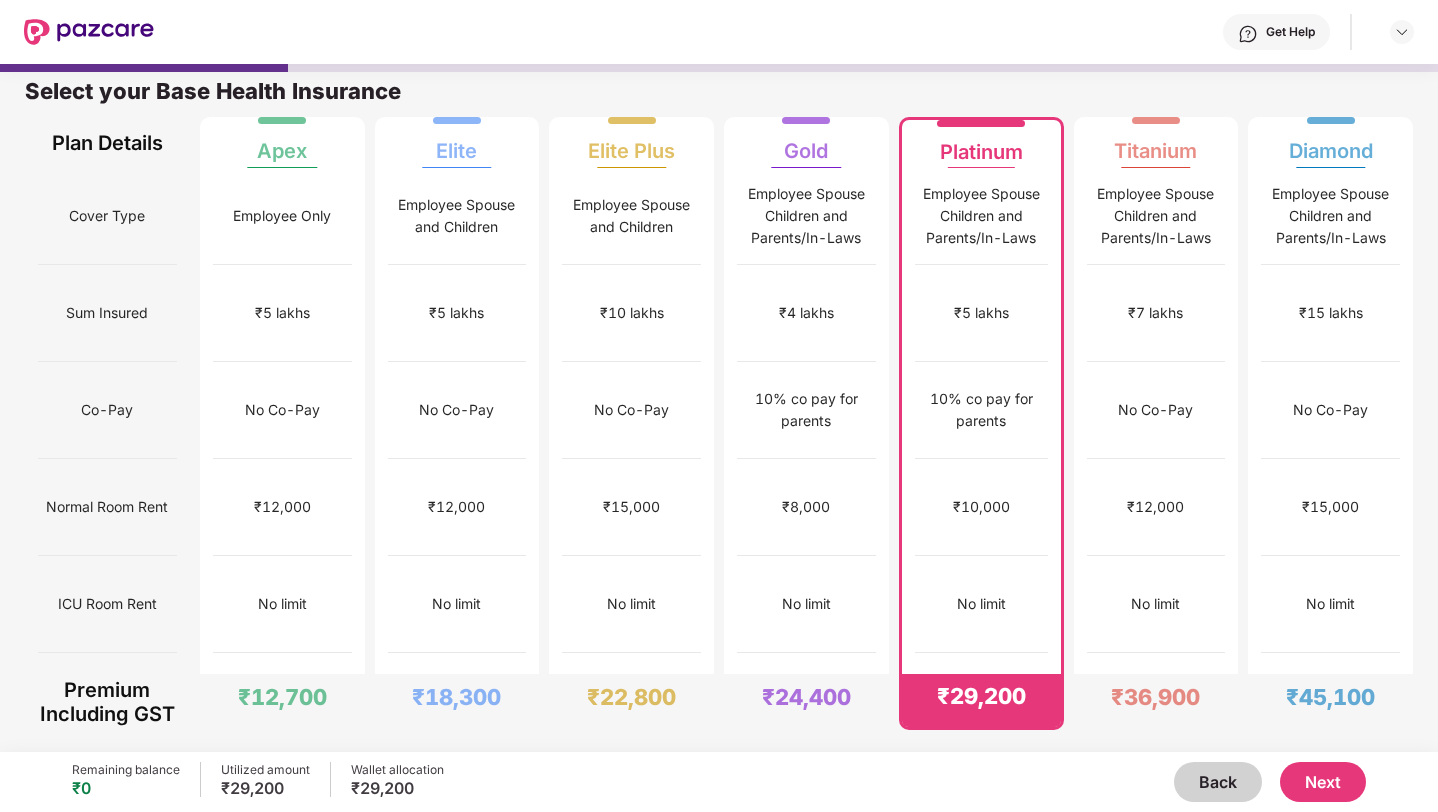 scroll, scrollTop: 10, scrollLeft: 0, axis: vertical 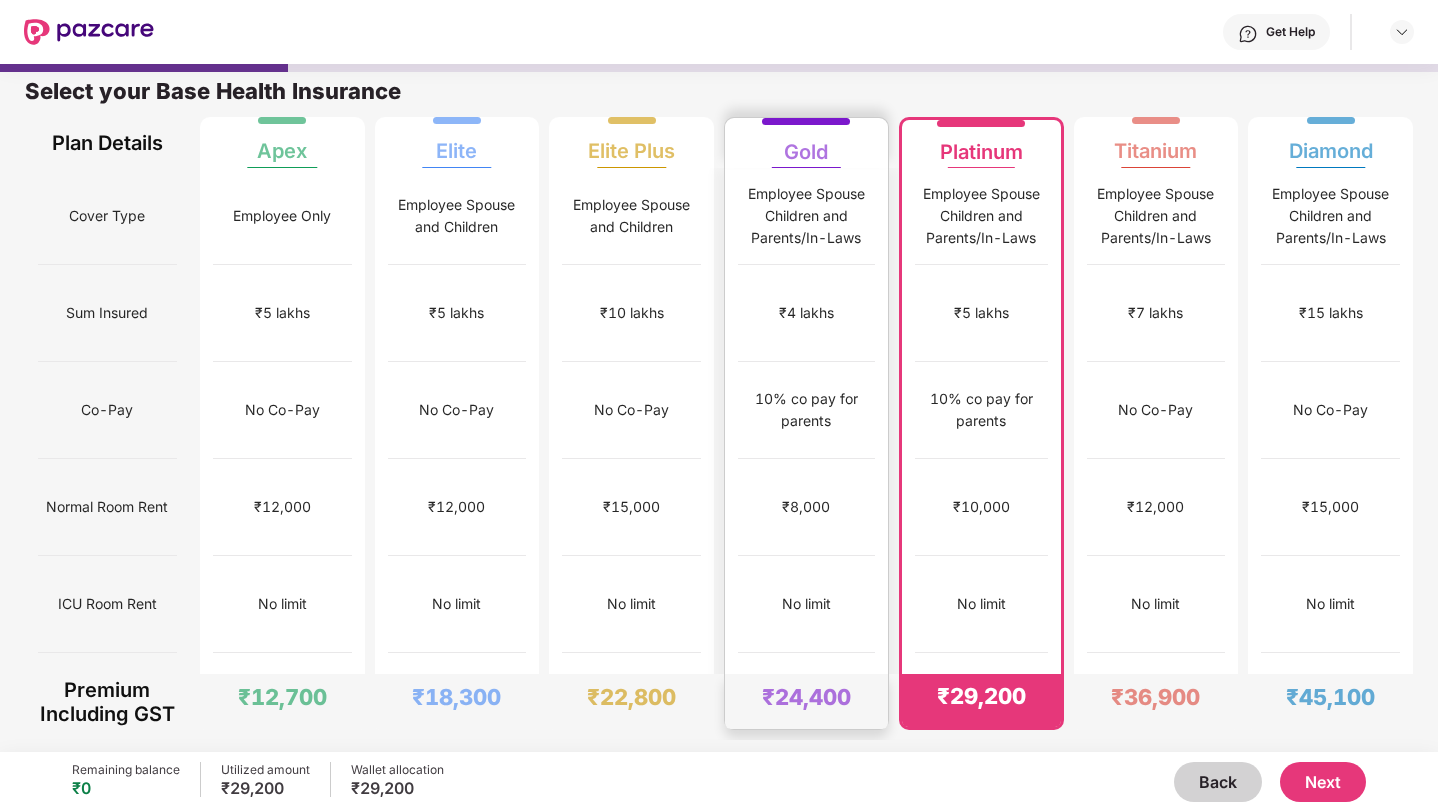 click on "No limit" at bounding box center (806, 604) 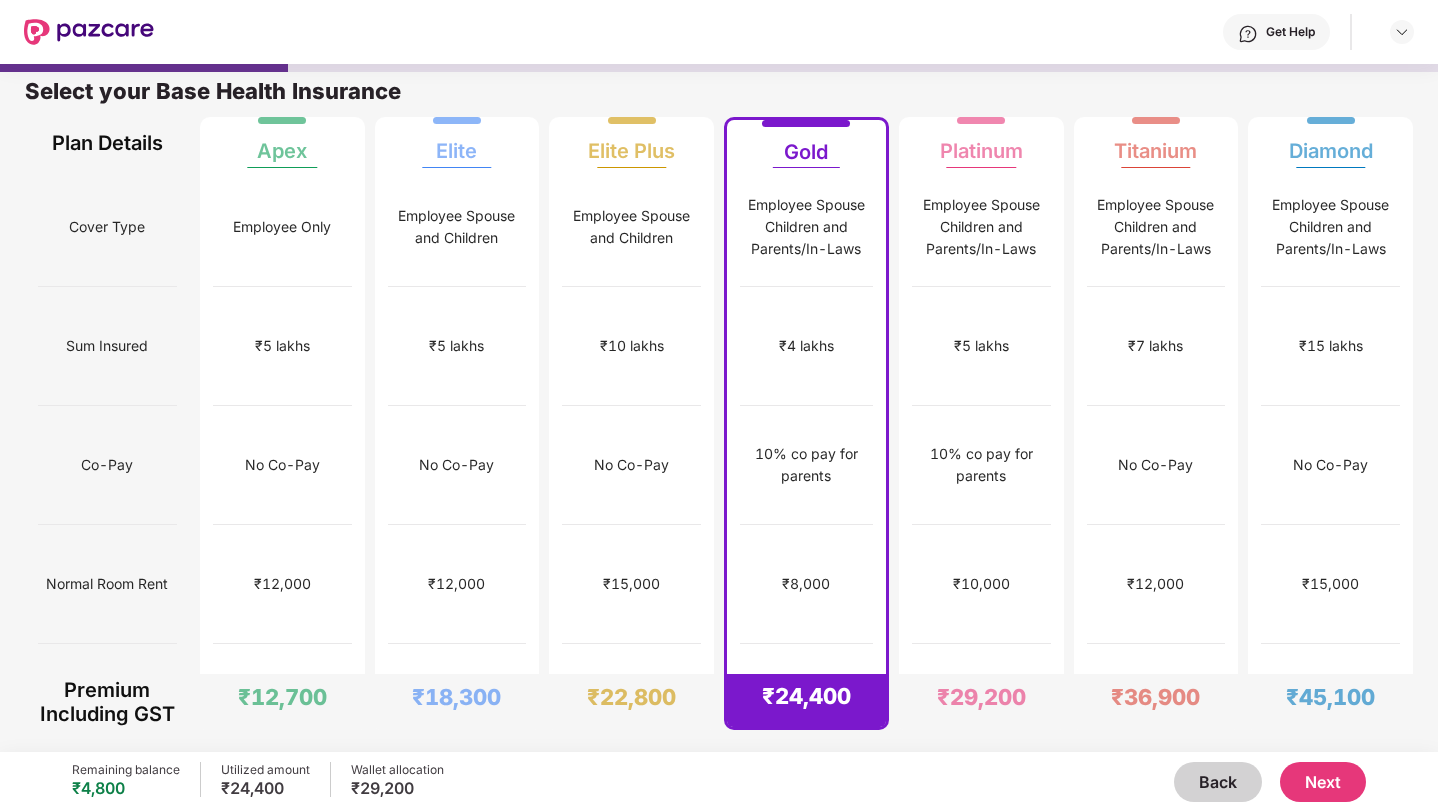 click on "Next" at bounding box center [1323, 782] 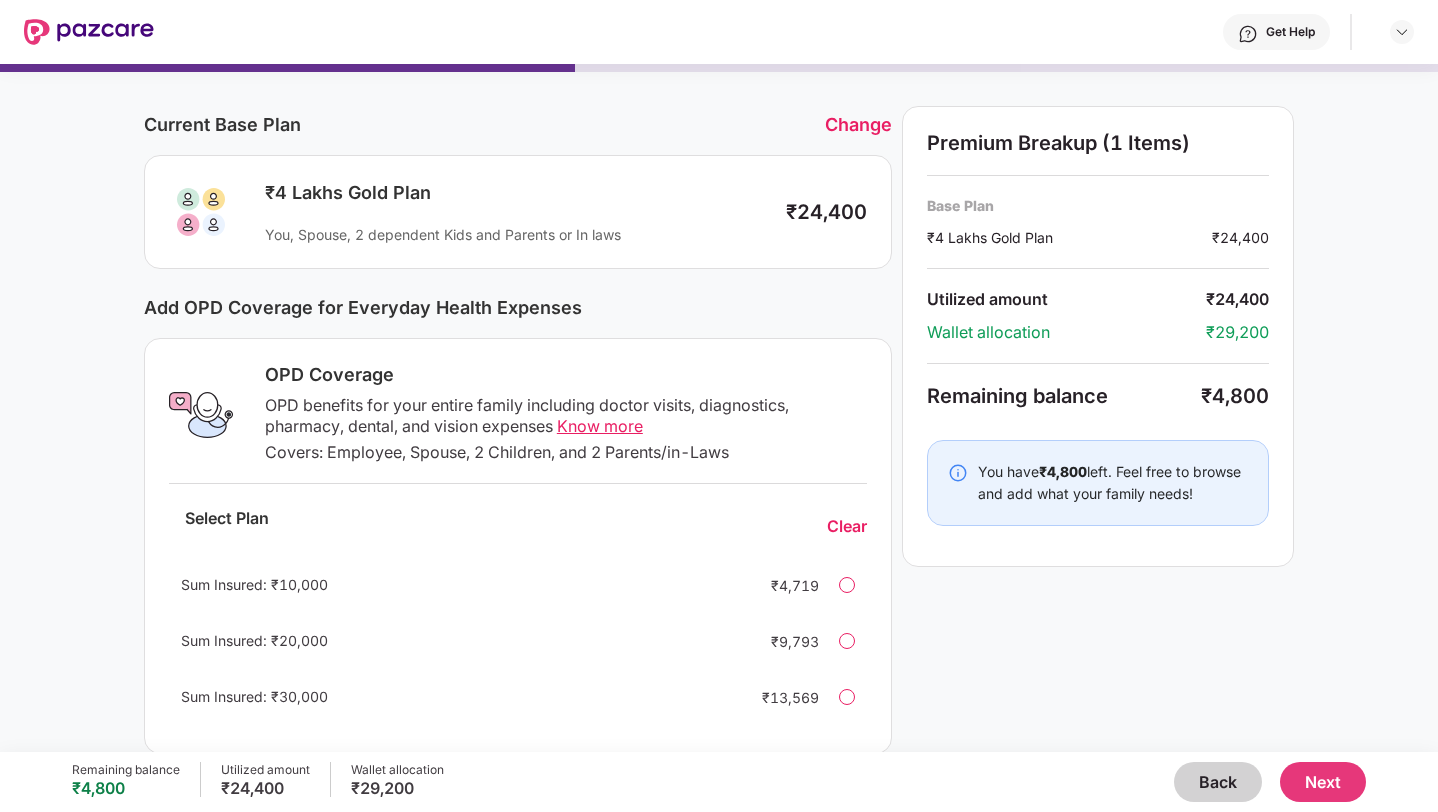 scroll, scrollTop: 44, scrollLeft: 0, axis: vertical 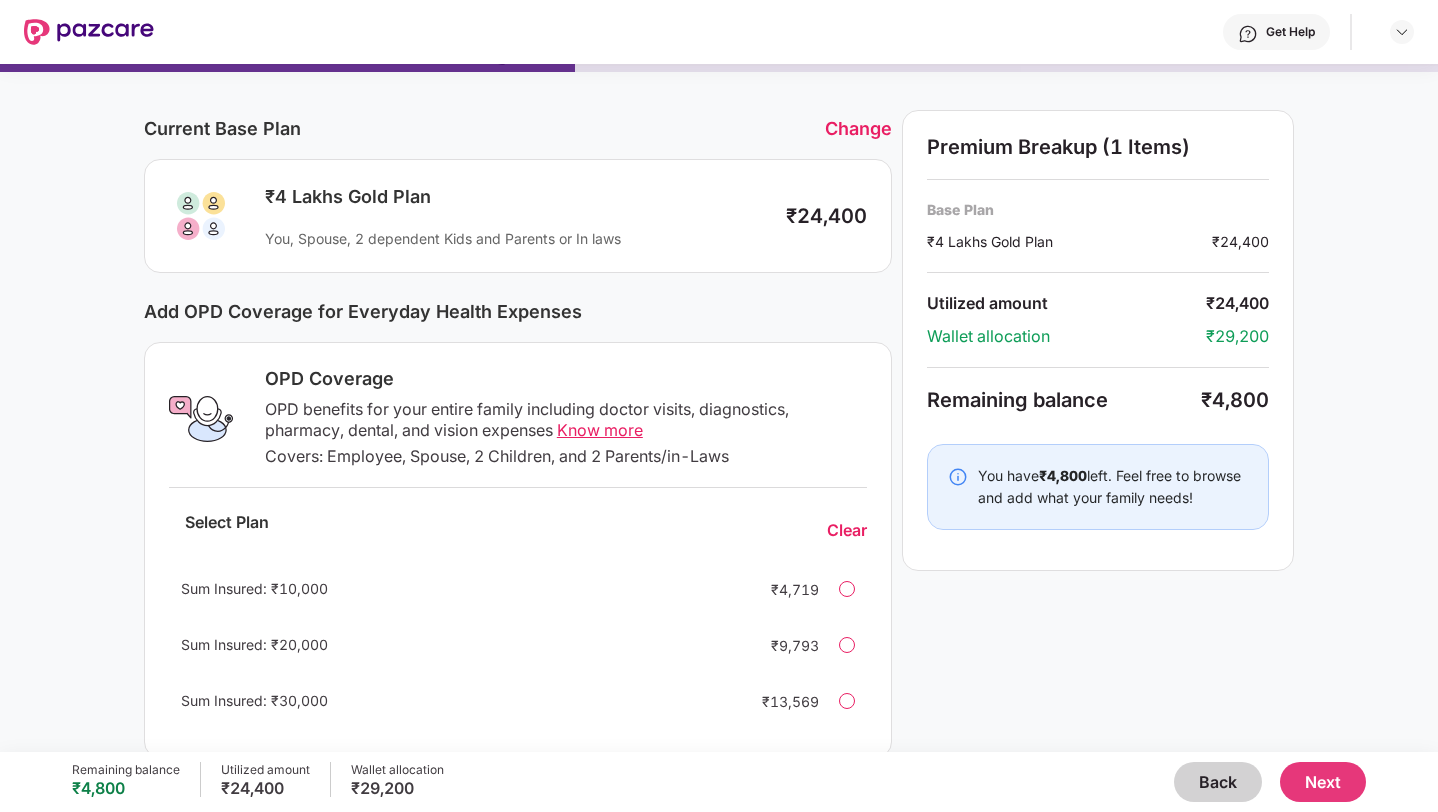 click on "Know more" at bounding box center (600, 430) 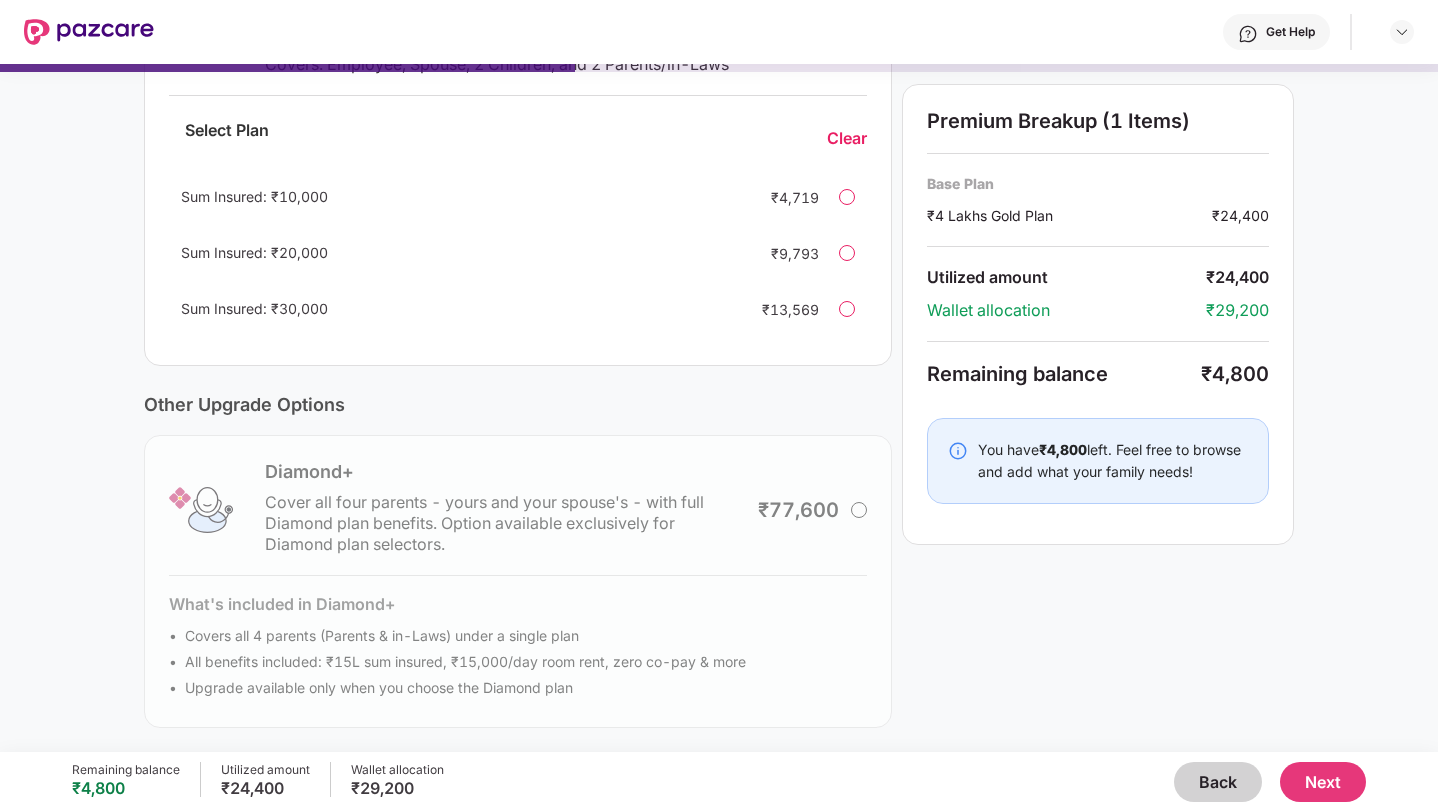 scroll, scrollTop: 0, scrollLeft: 0, axis: both 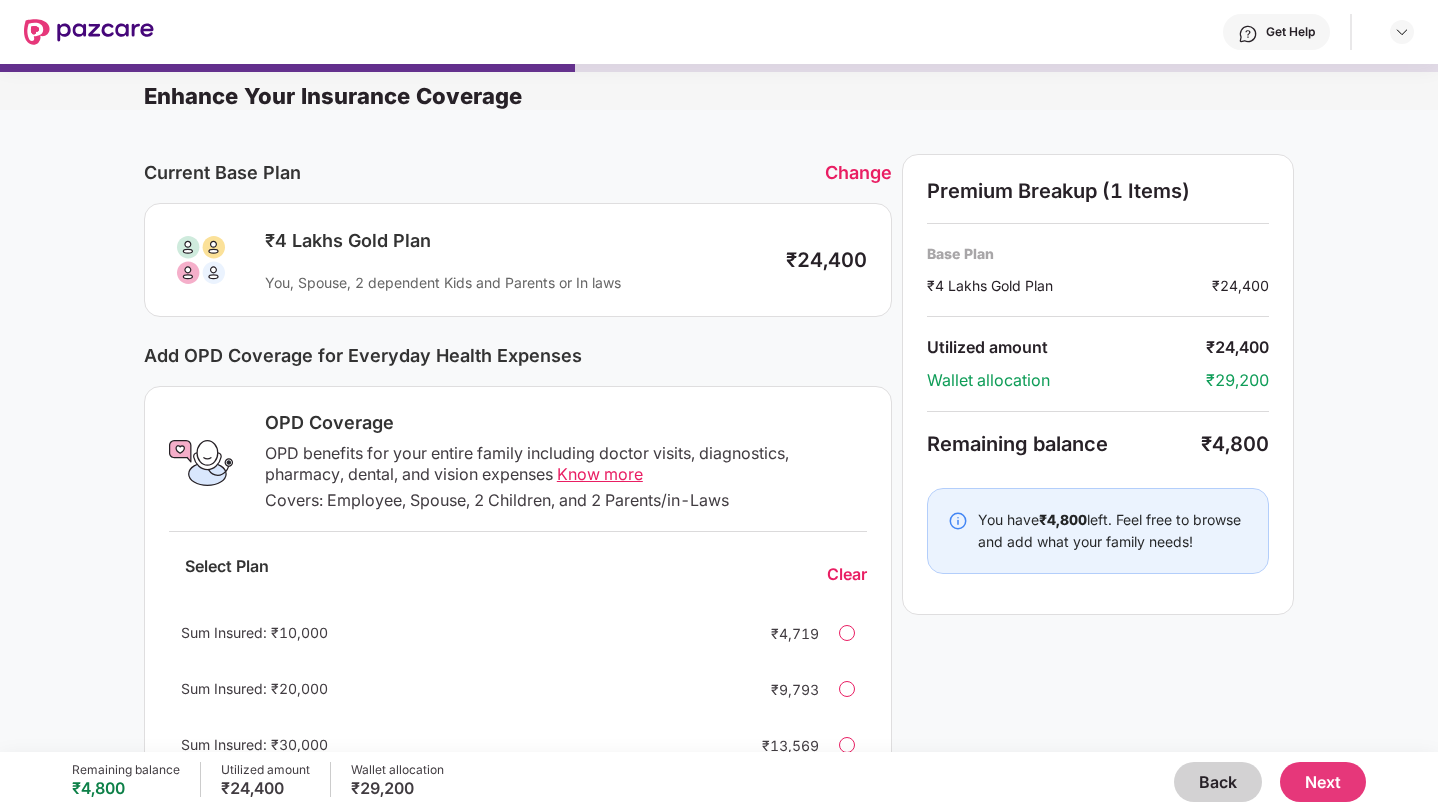 click on "Change" at bounding box center [858, 172] 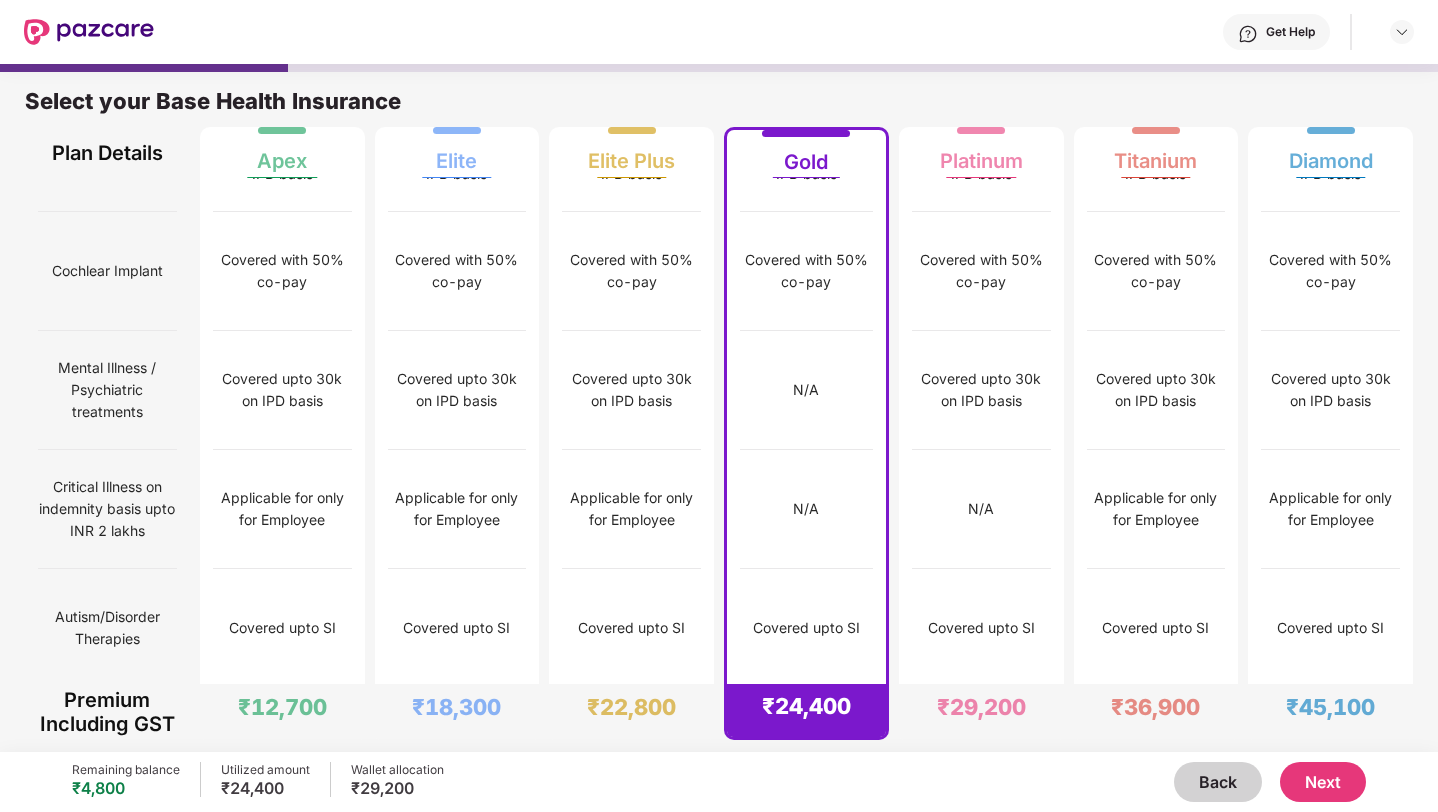 scroll, scrollTop: 2469, scrollLeft: 0, axis: vertical 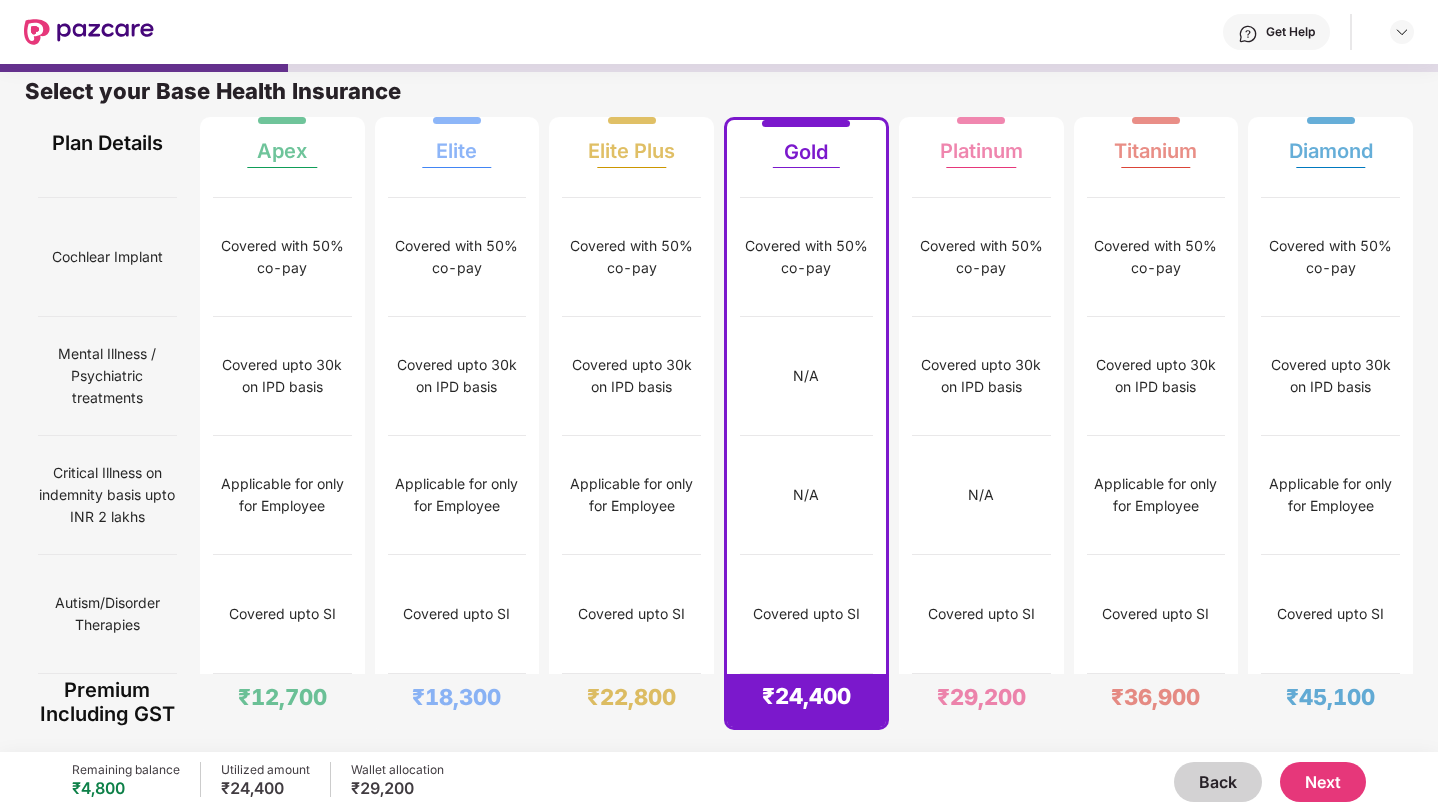 click on "Back" at bounding box center (1218, 782) 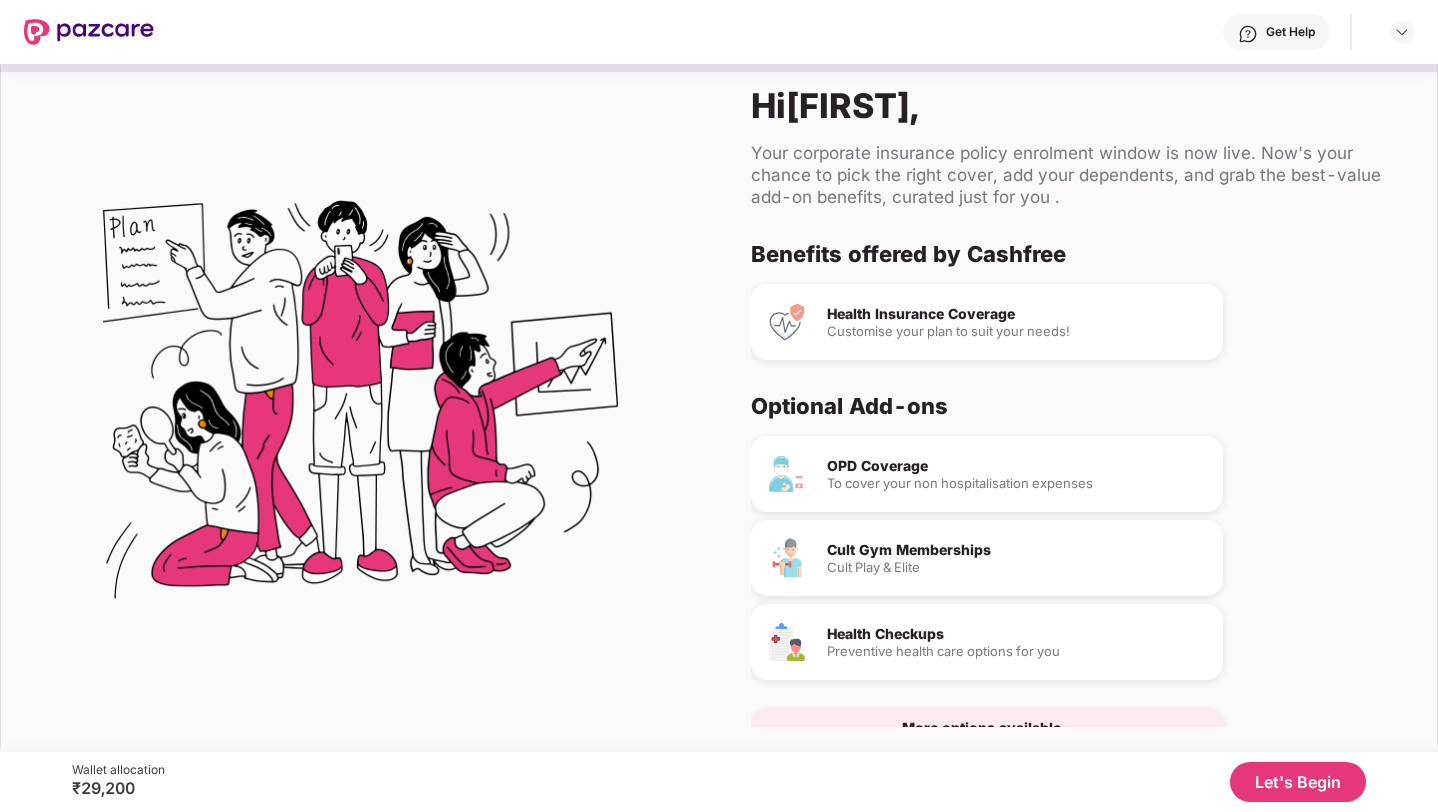 scroll, scrollTop: 53, scrollLeft: 0, axis: vertical 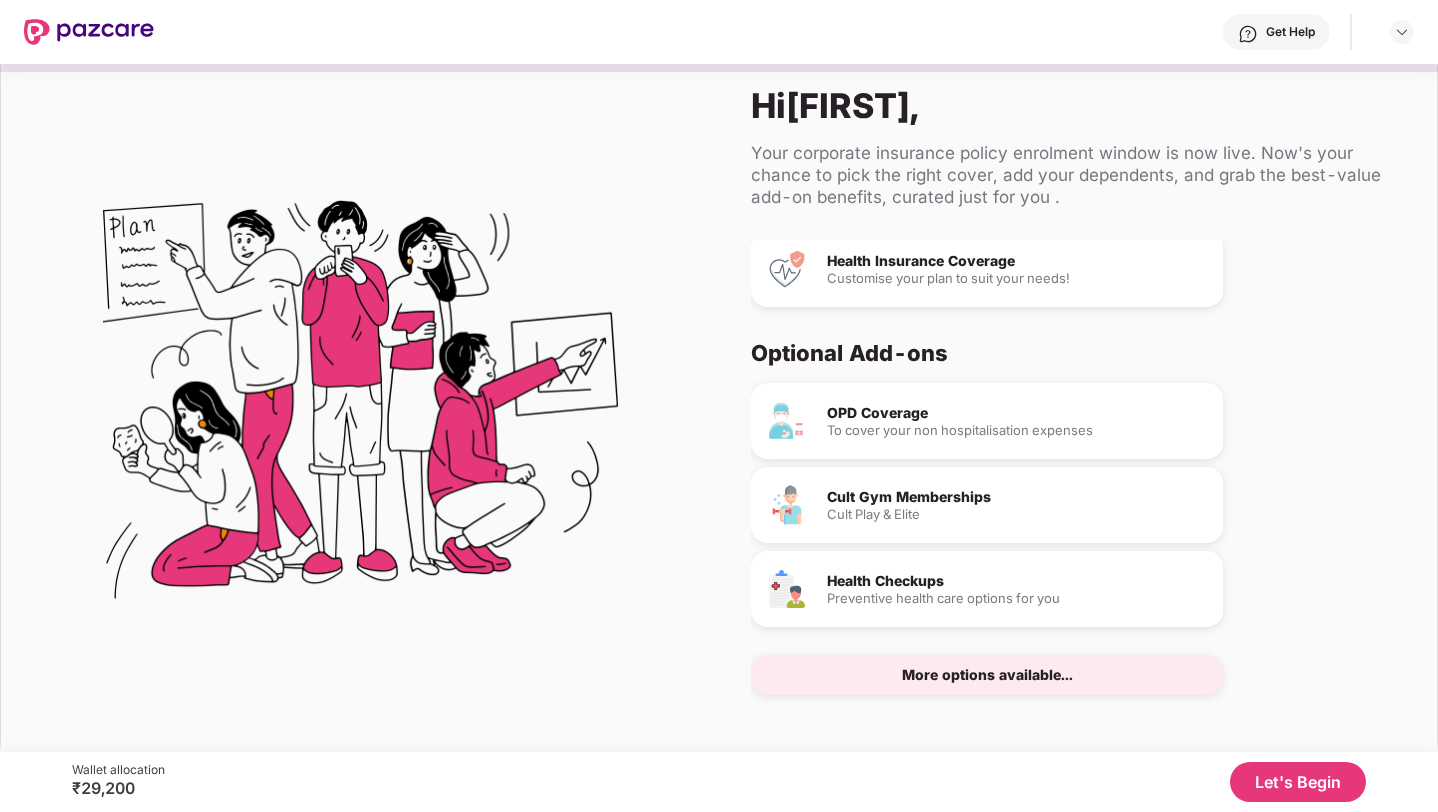click on "Cult Gym Memberships" at bounding box center (1017, 497) 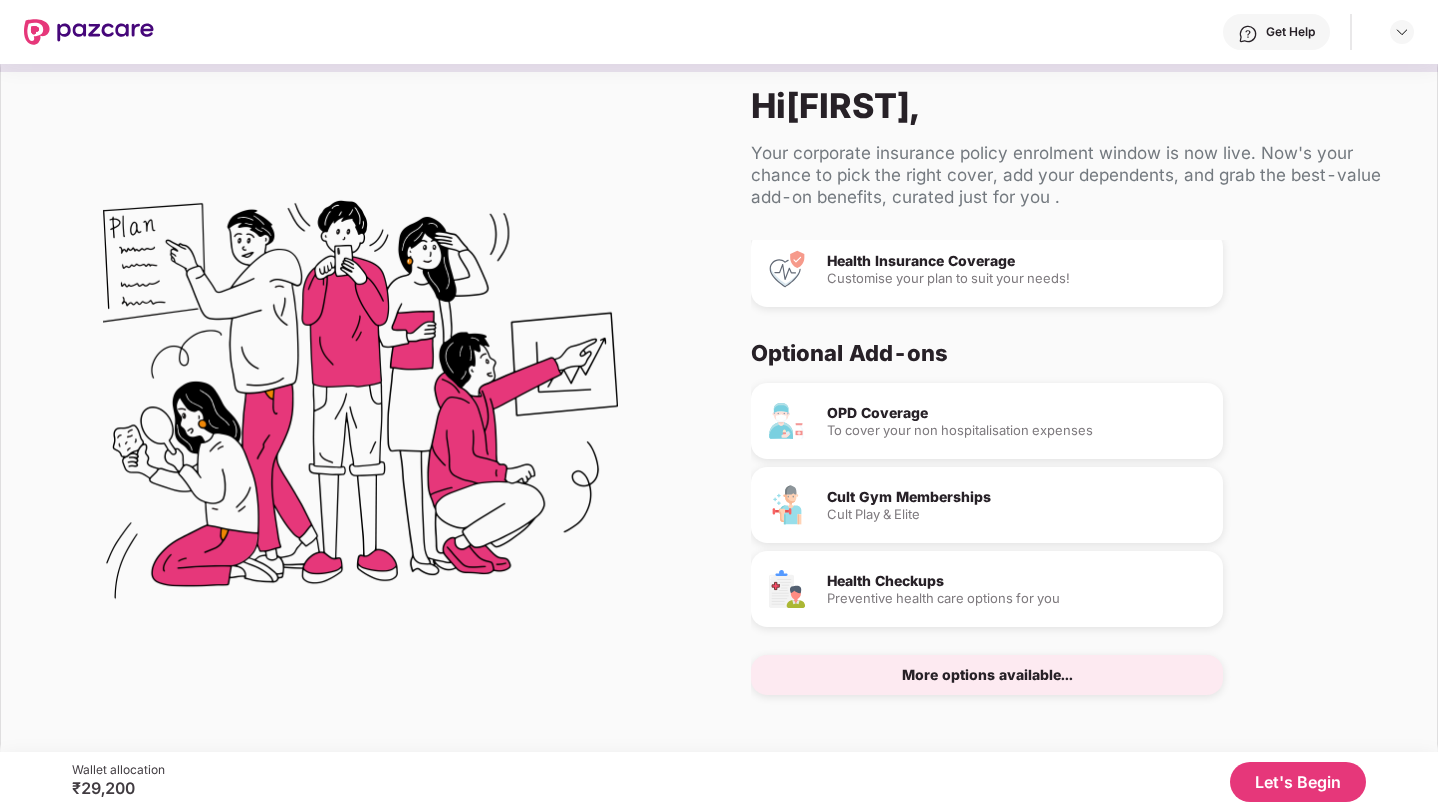 click on "Let's Begin" at bounding box center (1298, 782) 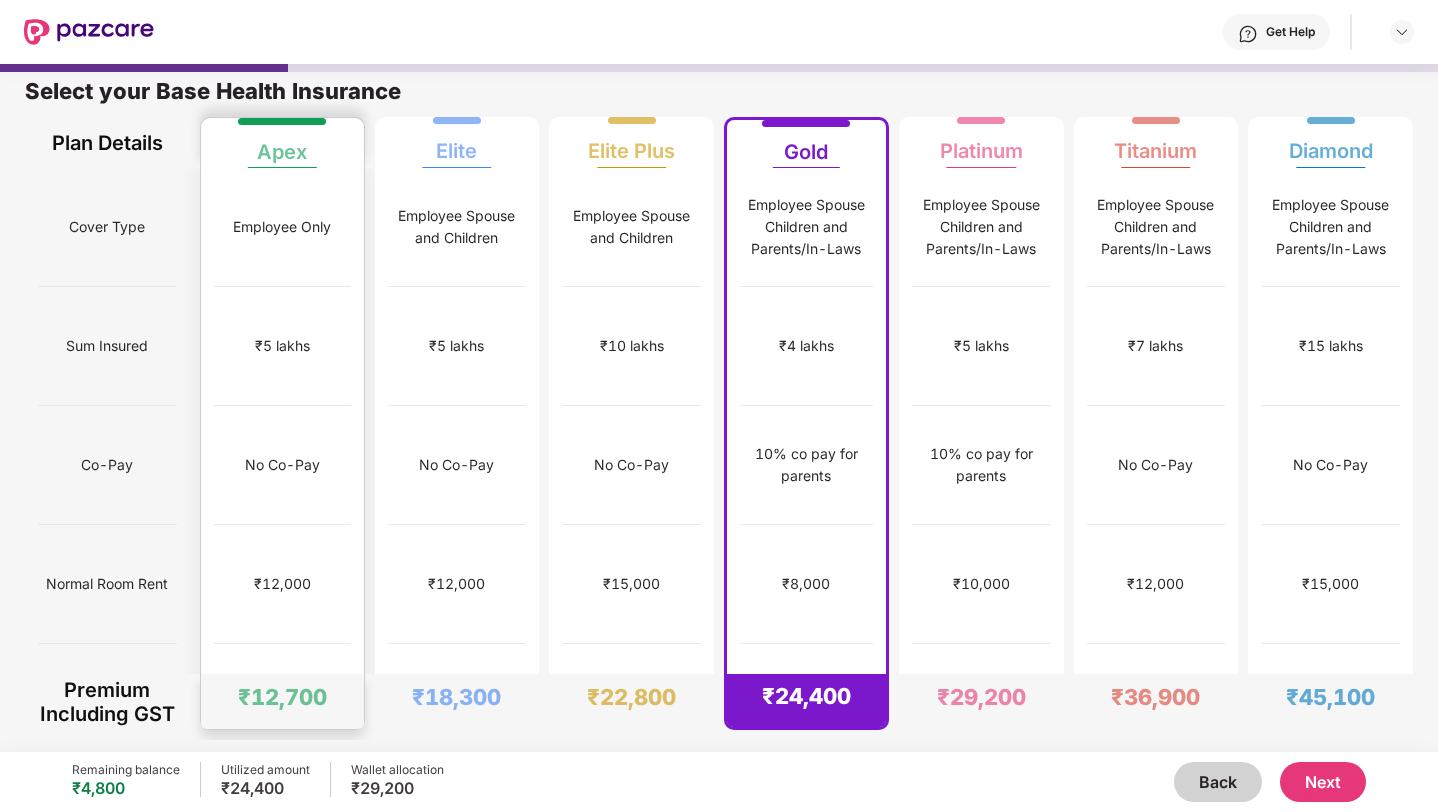 click on "₹12,000" at bounding box center (282, 584) 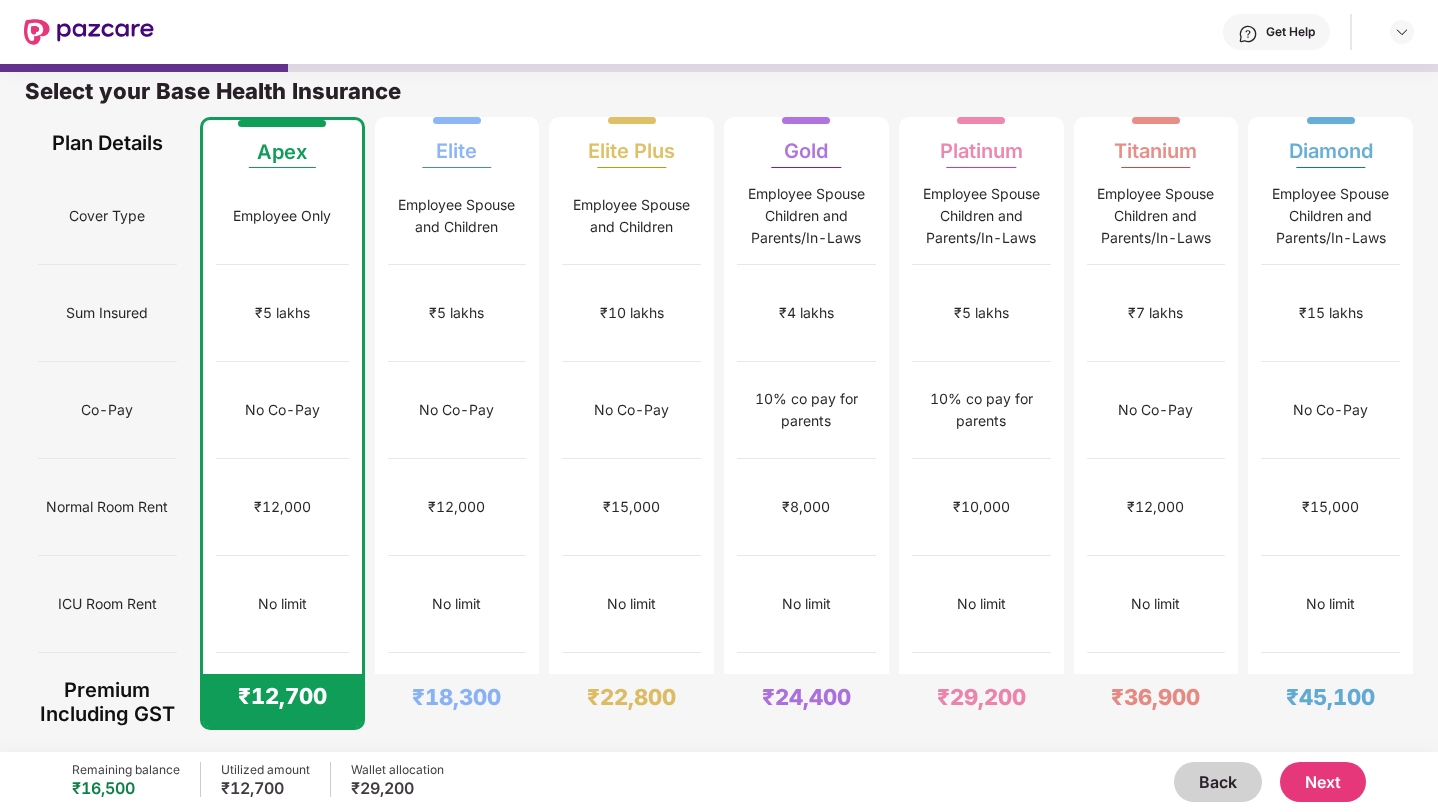 click on "Next" at bounding box center (1323, 782) 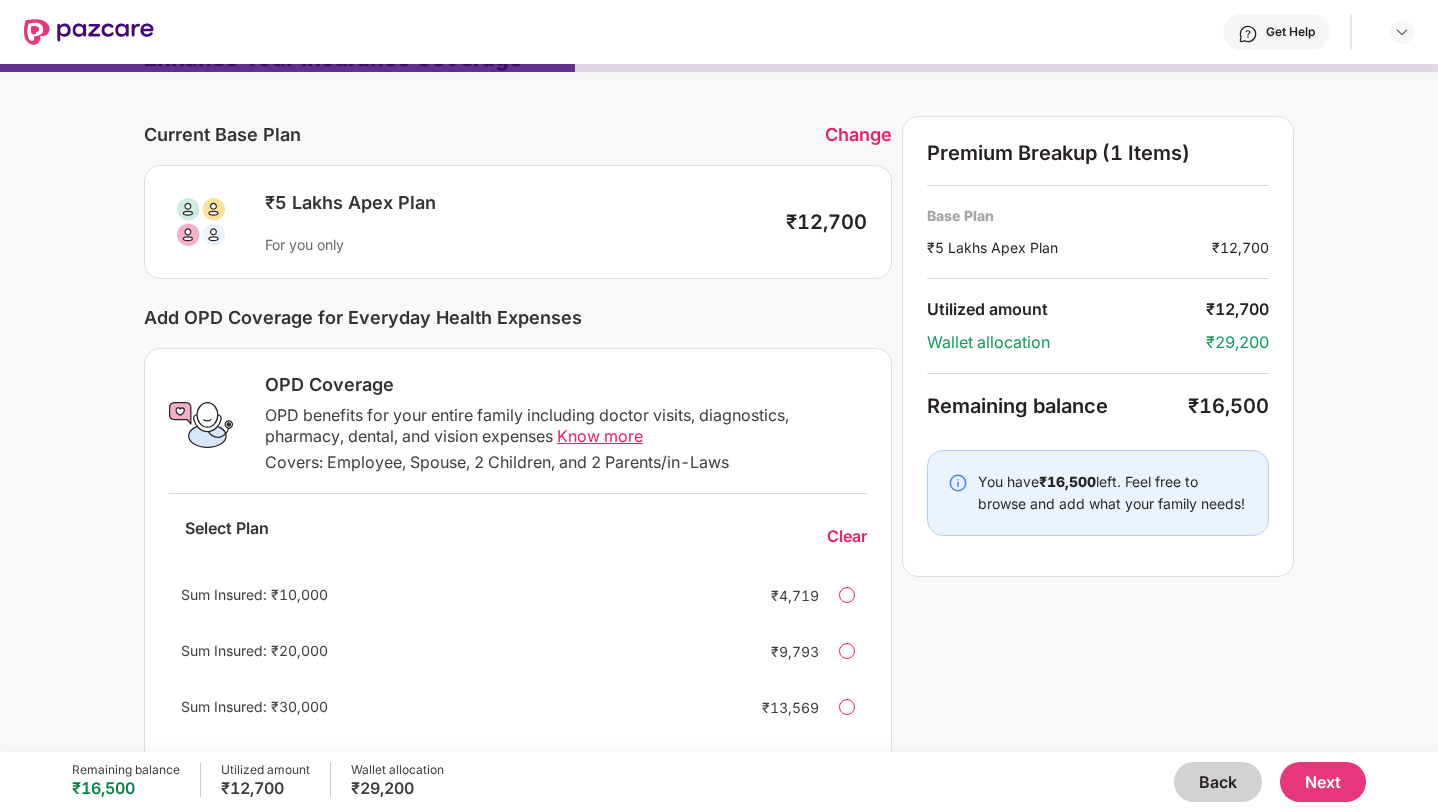 scroll, scrollTop: 0, scrollLeft: 0, axis: both 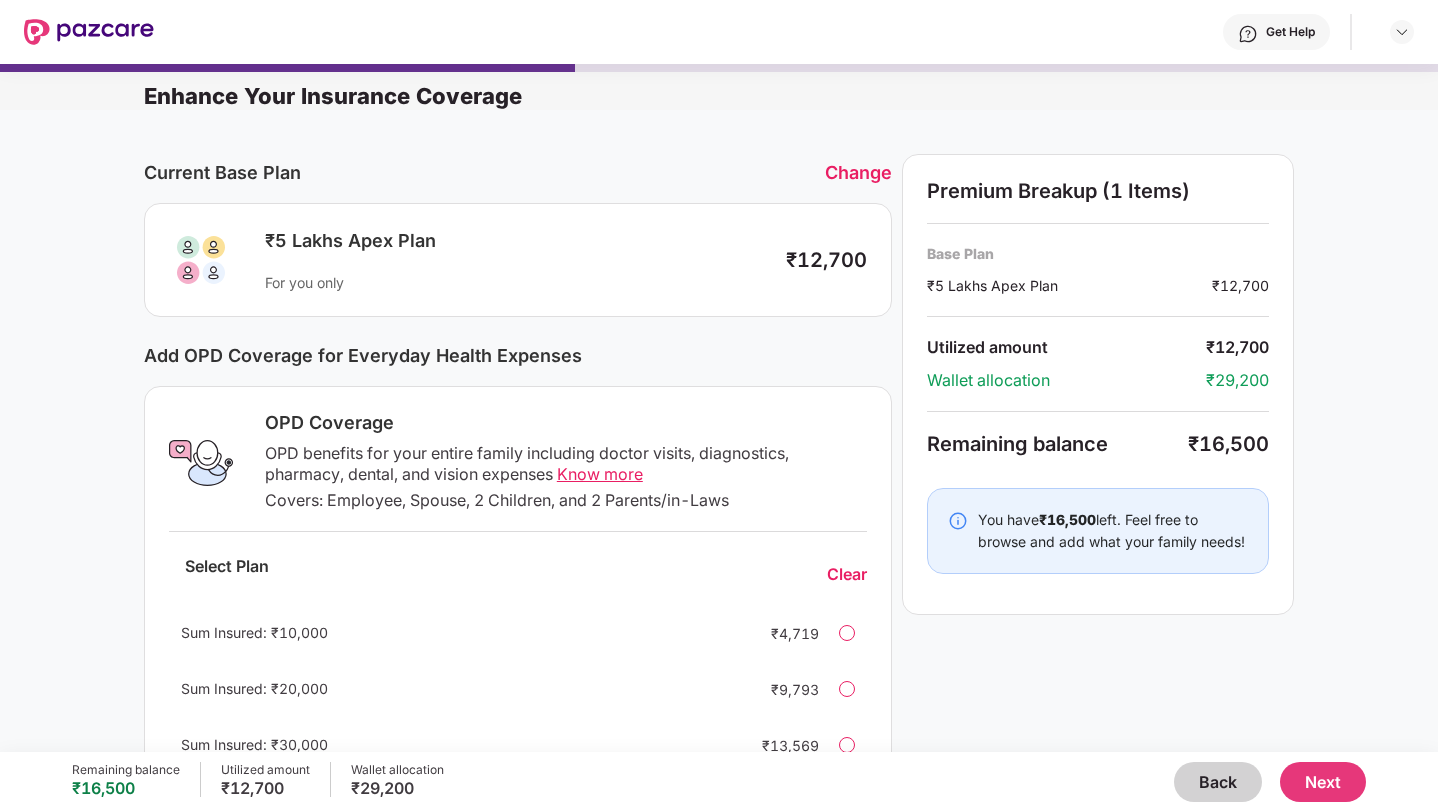click on "Next" at bounding box center (1323, 782) 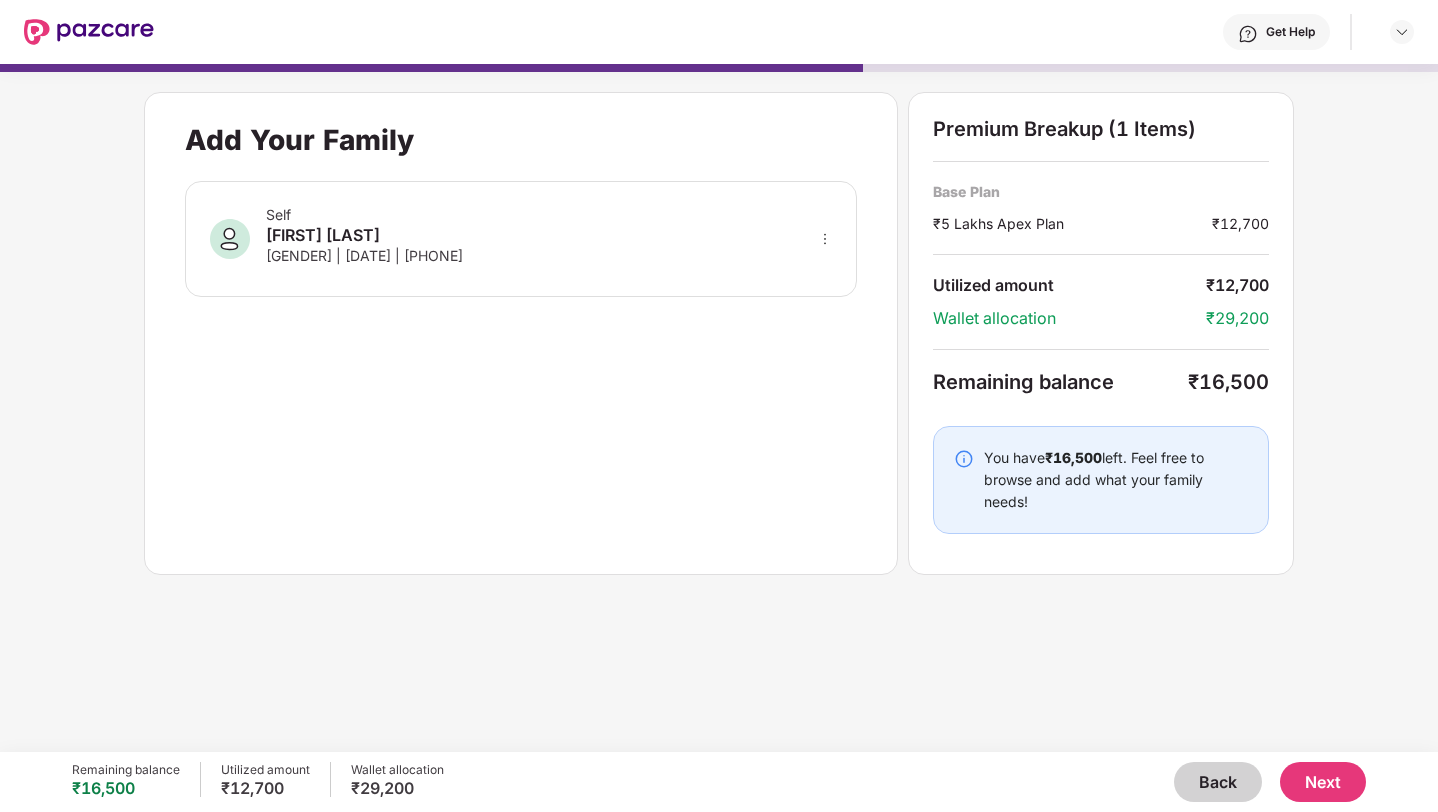 click on "Back" at bounding box center (1218, 782) 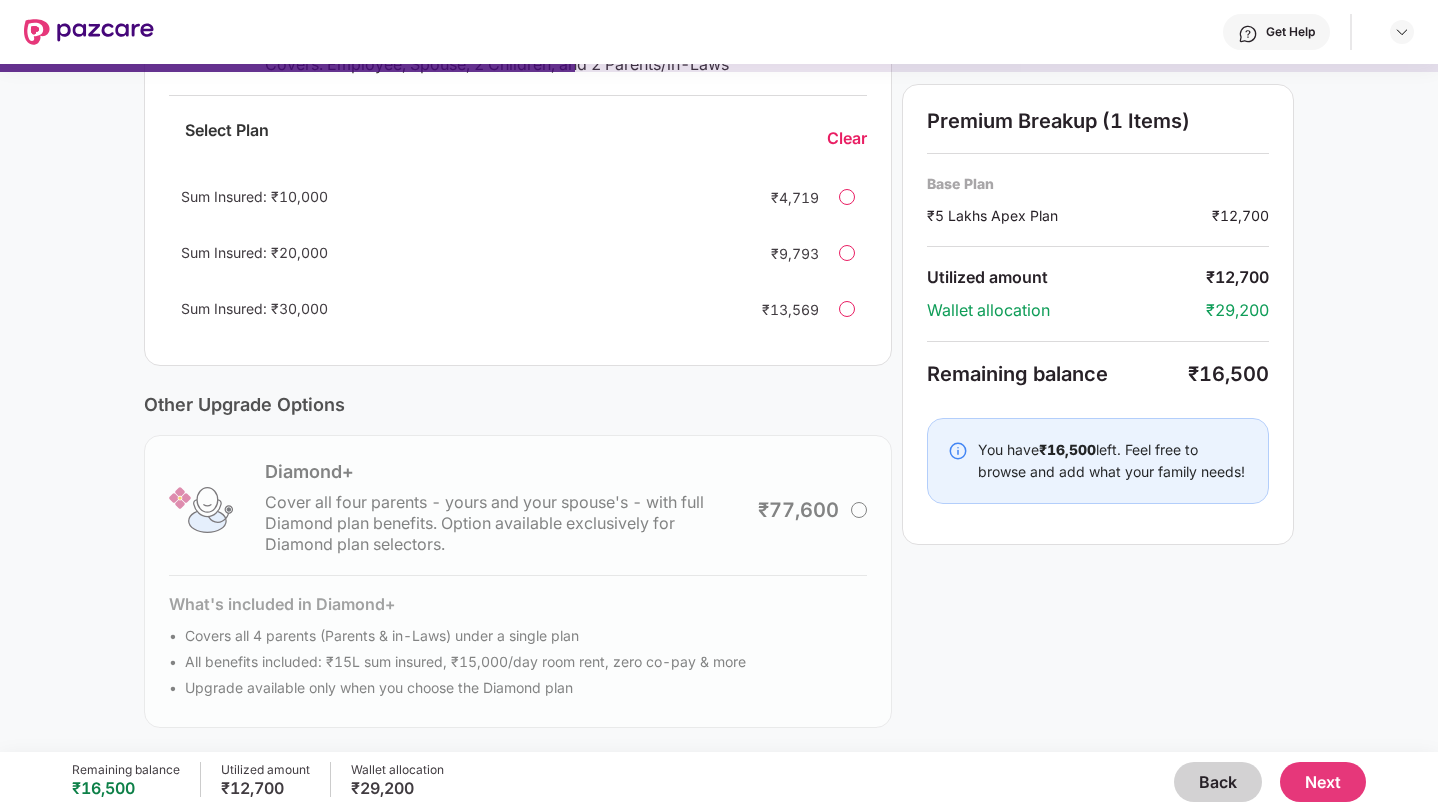 scroll, scrollTop: 0, scrollLeft: 0, axis: both 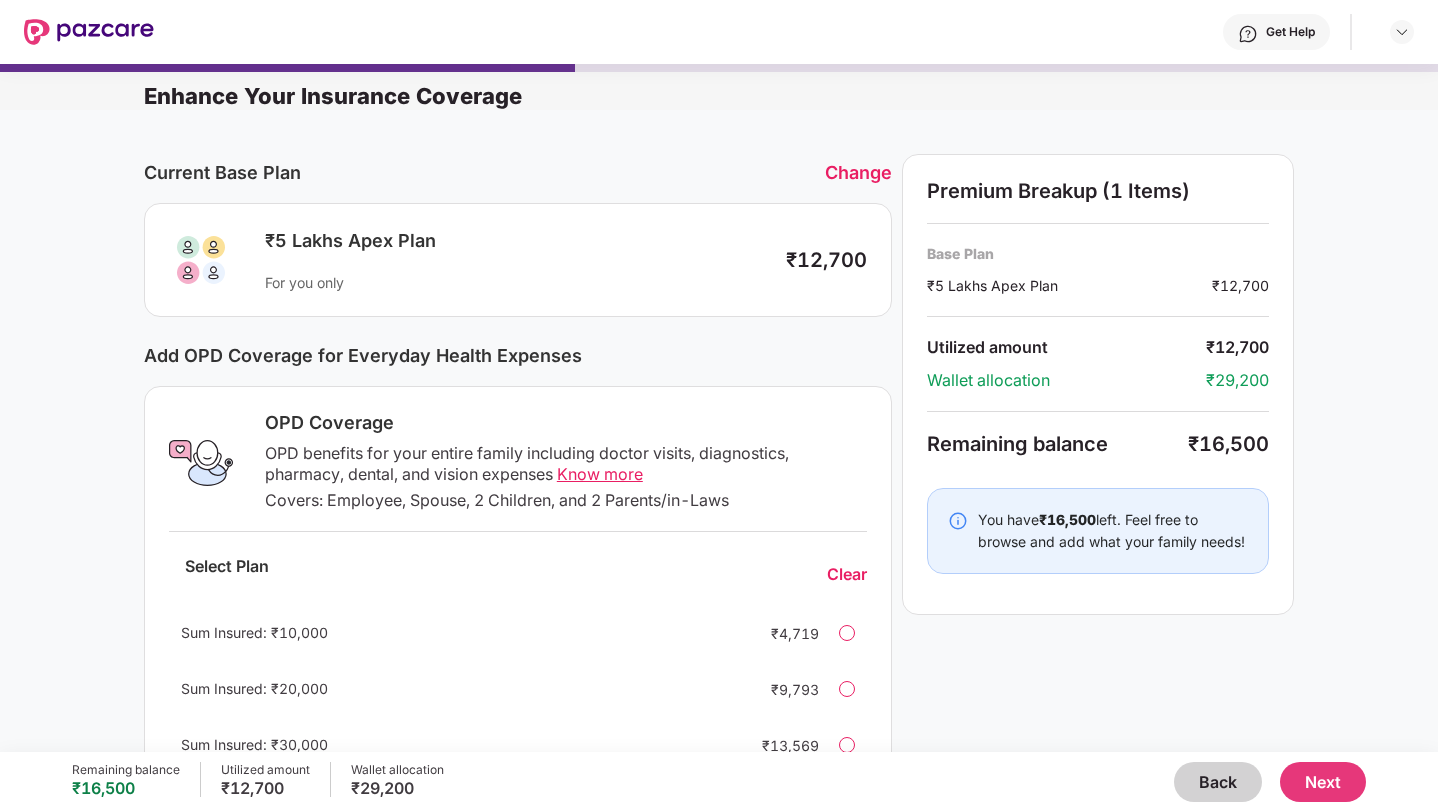 click on "Change" at bounding box center [858, 172] 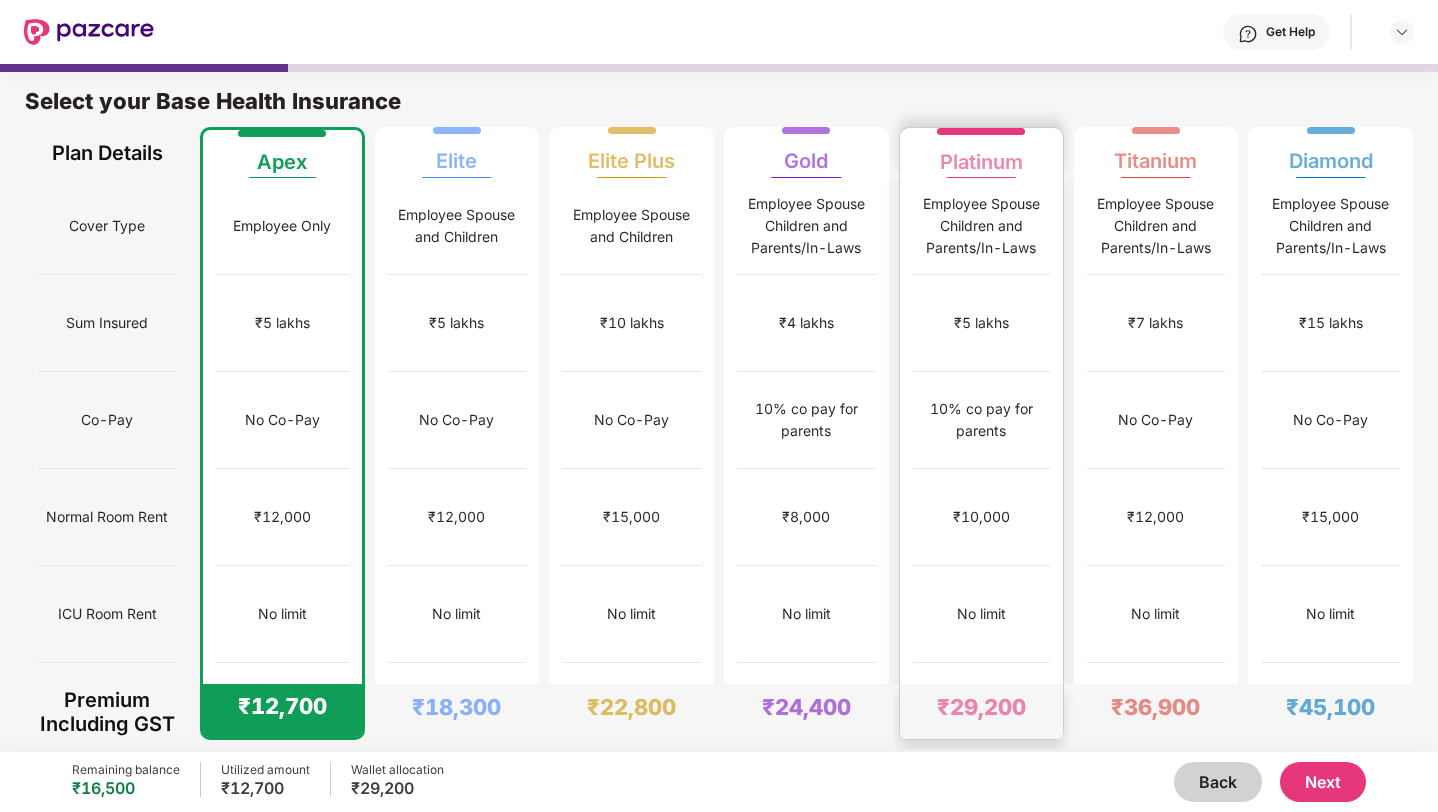 click on "₹5 lakhs" at bounding box center [981, 323] 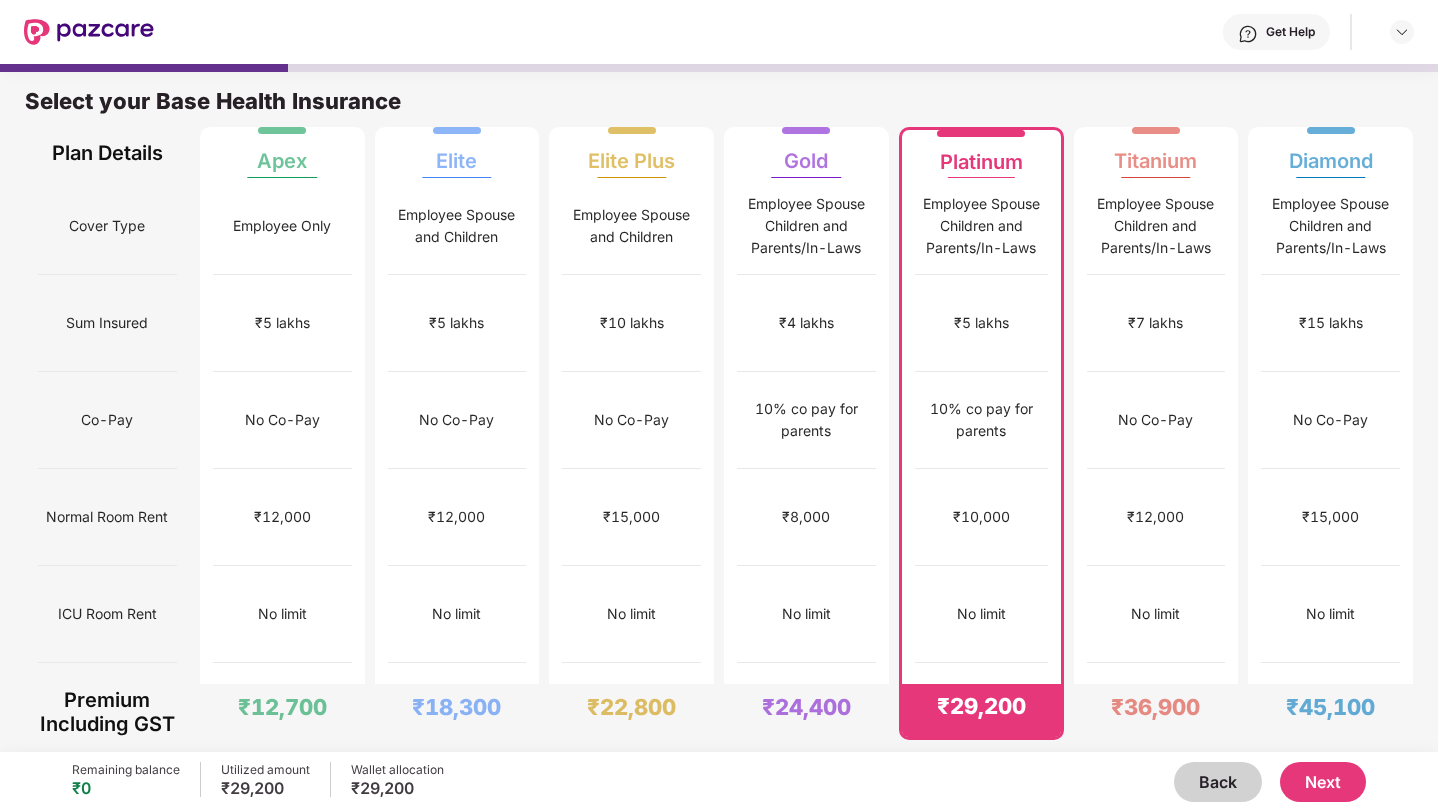 click on "Next" at bounding box center [1323, 782] 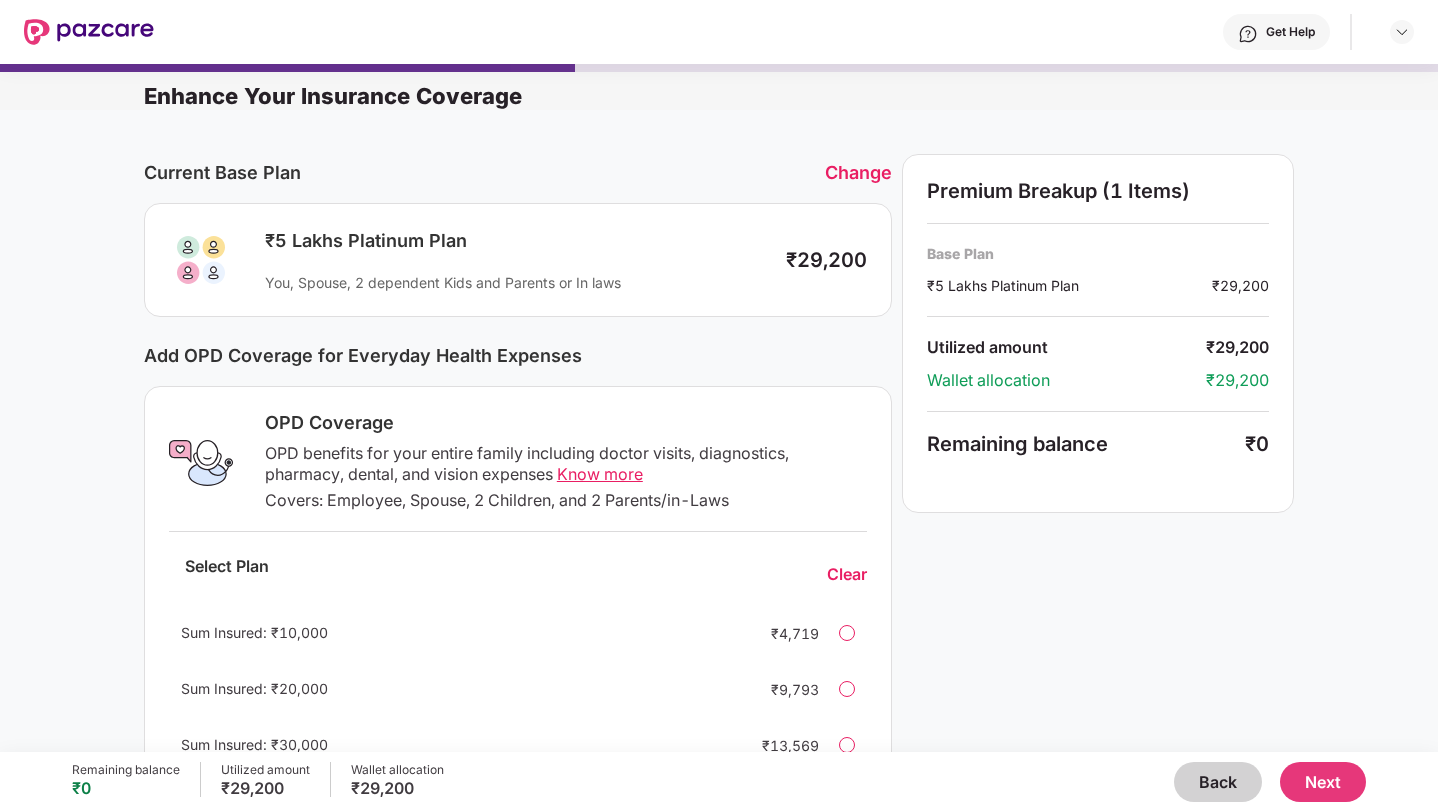 click at bounding box center [847, 633] 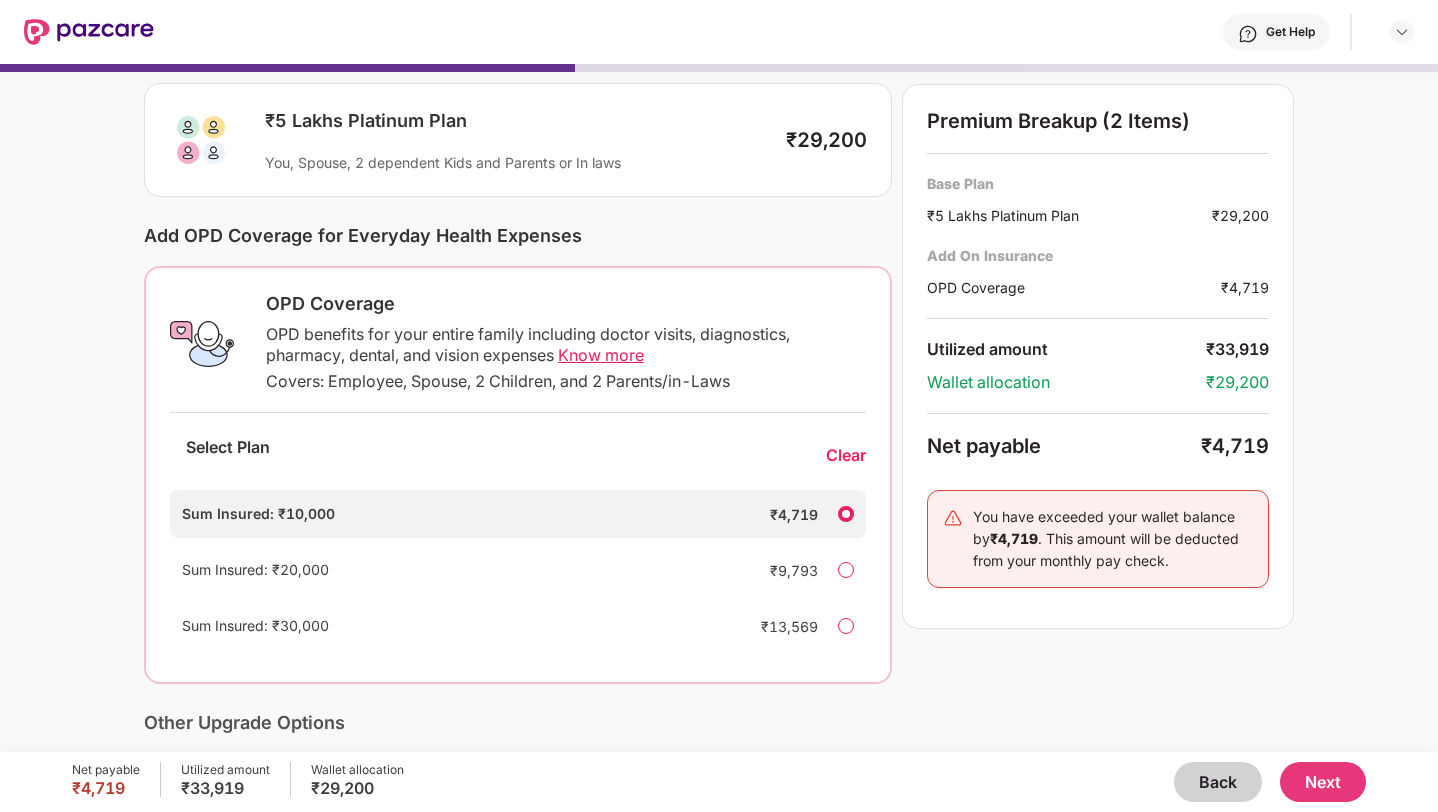 scroll, scrollTop: 103, scrollLeft: 0, axis: vertical 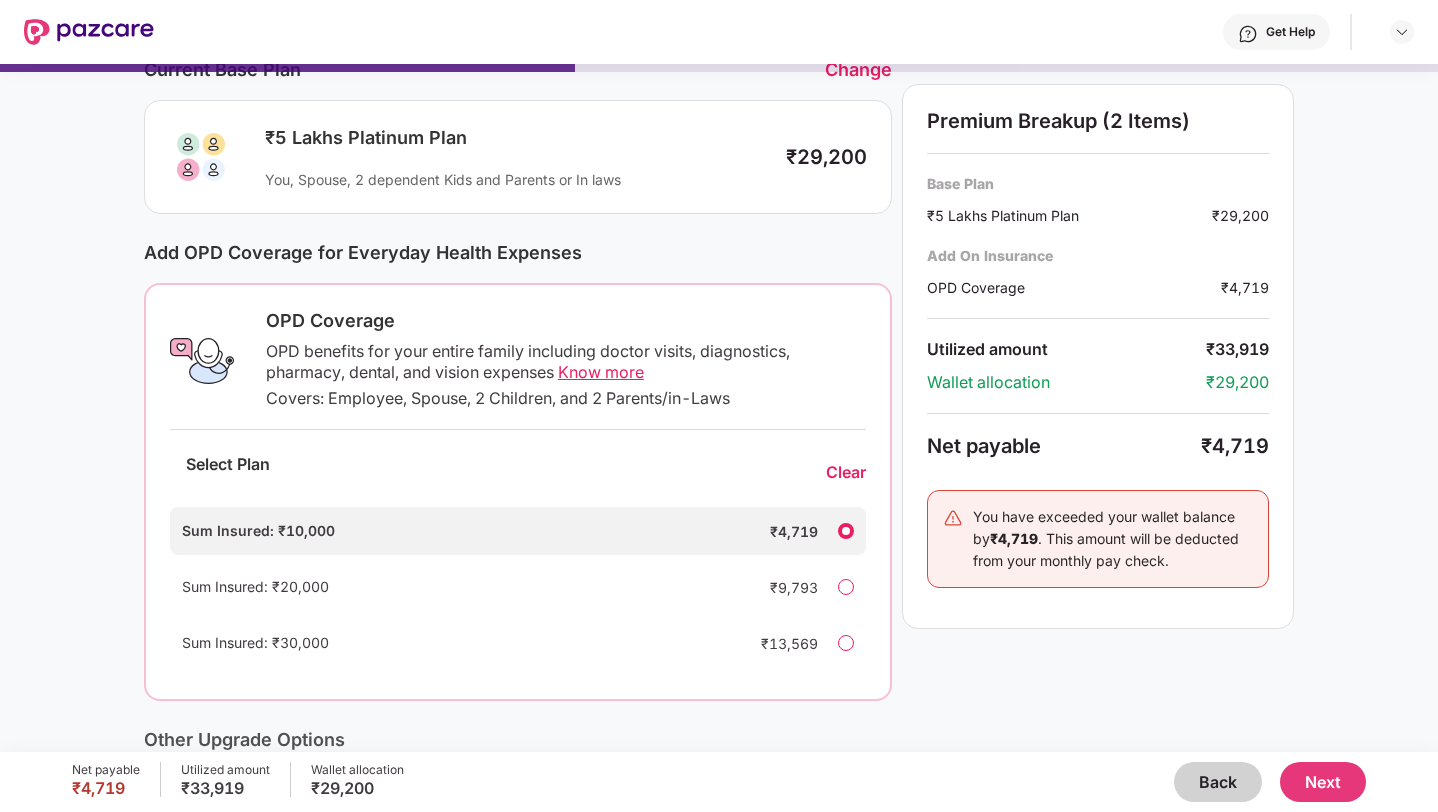 click on "Back" at bounding box center (1218, 782) 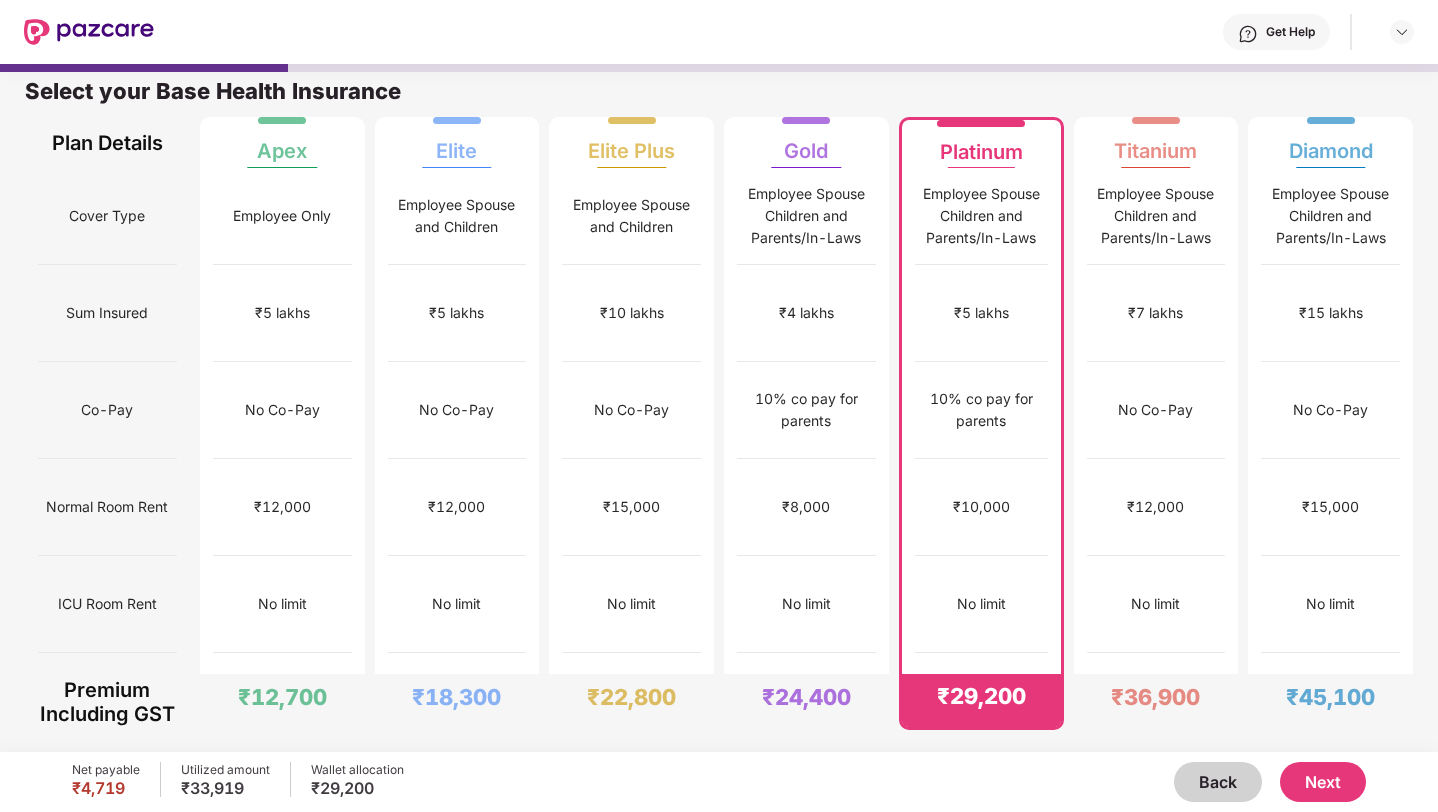 scroll, scrollTop: 10, scrollLeft: 0, axis: vertical 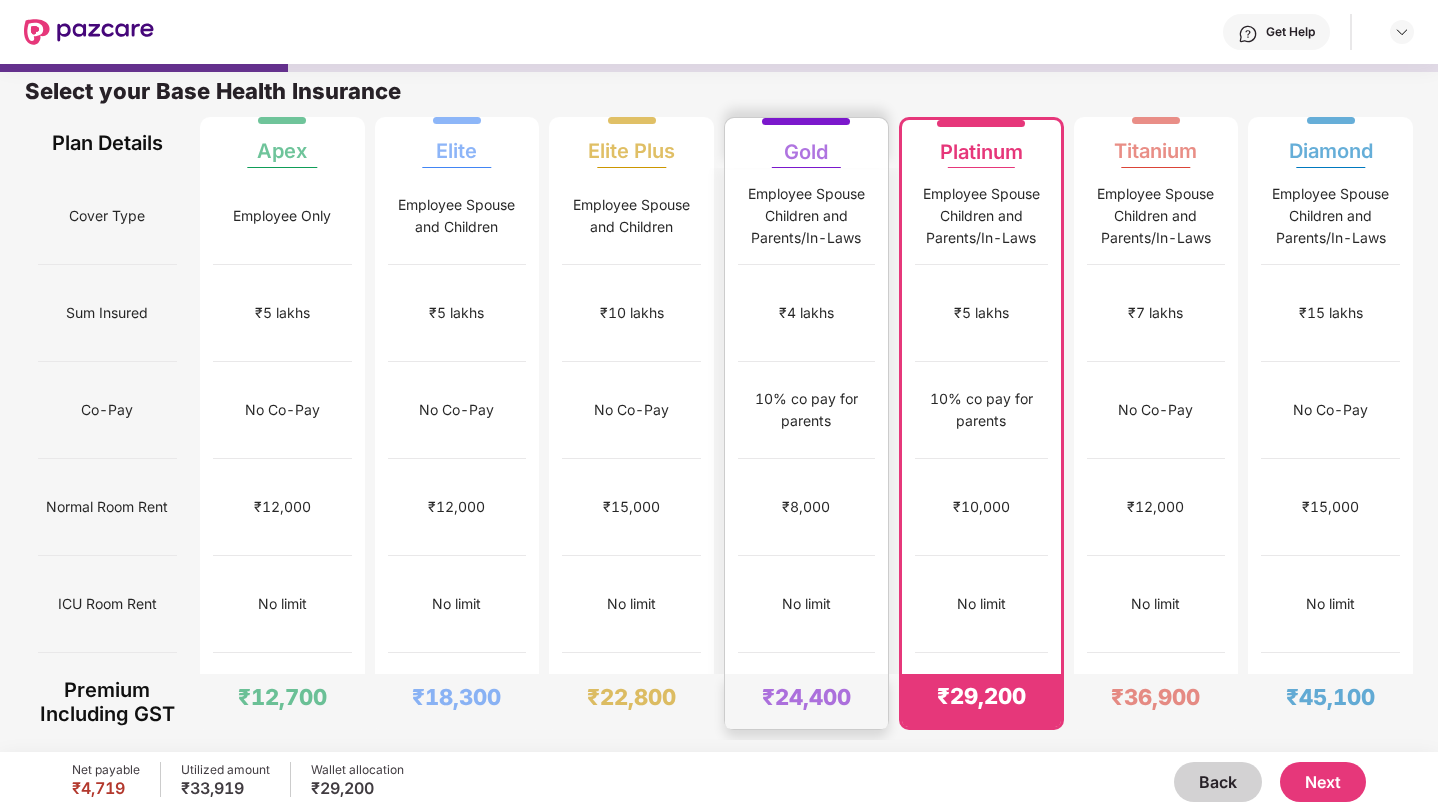 click on "No limit" at bounding box center [806, 604] 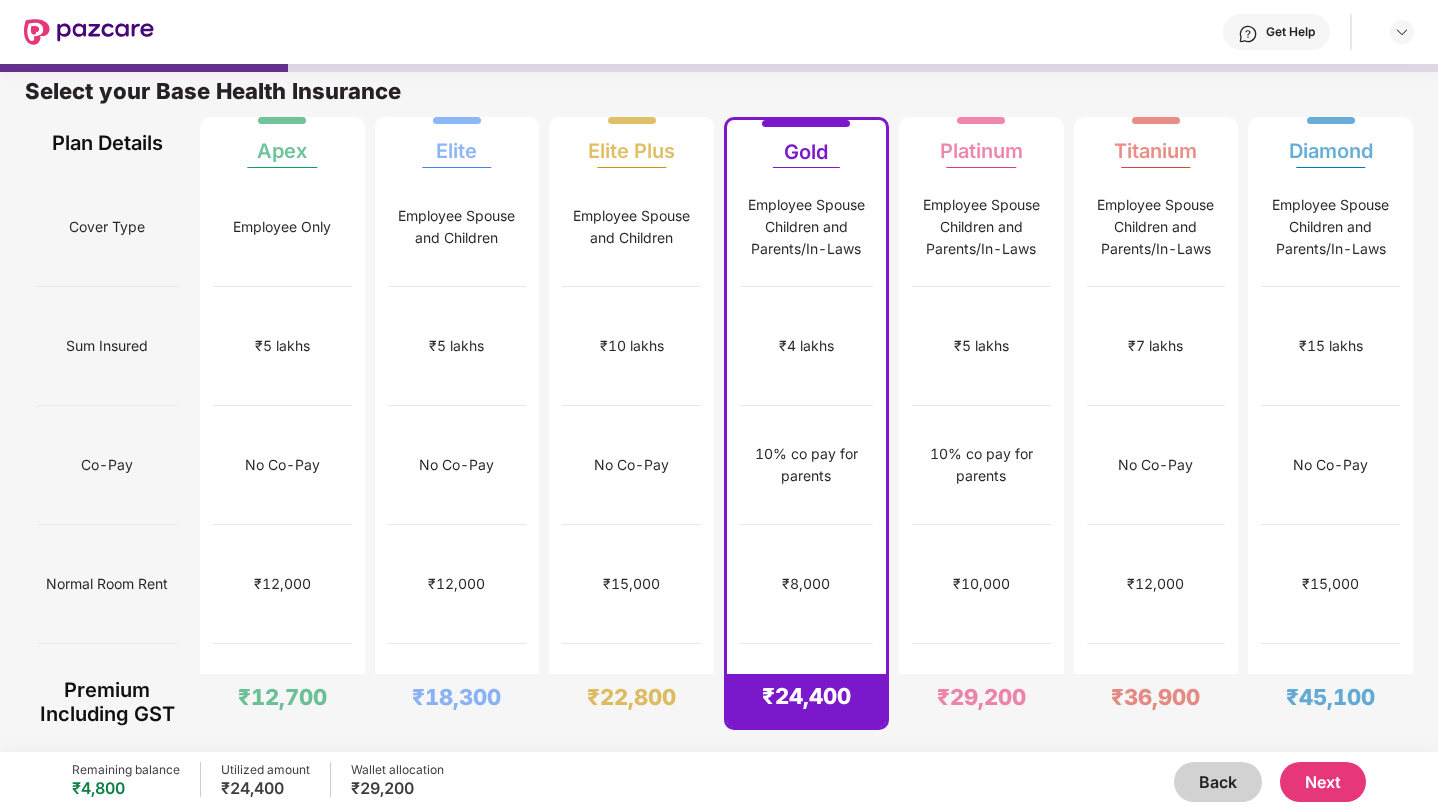 click on "Next" at bounding box center (1323, 782) 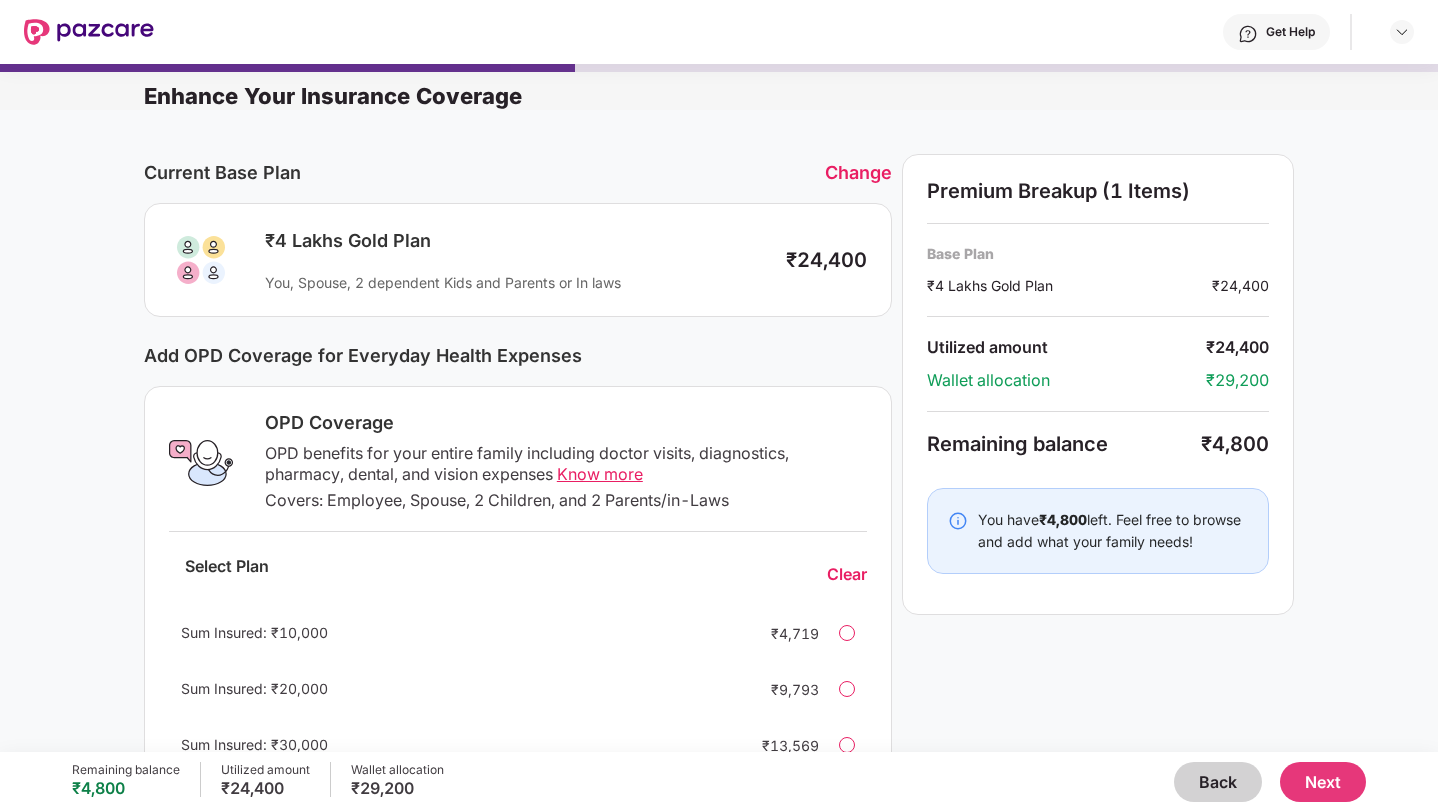 click at bounding box center [847, 633] 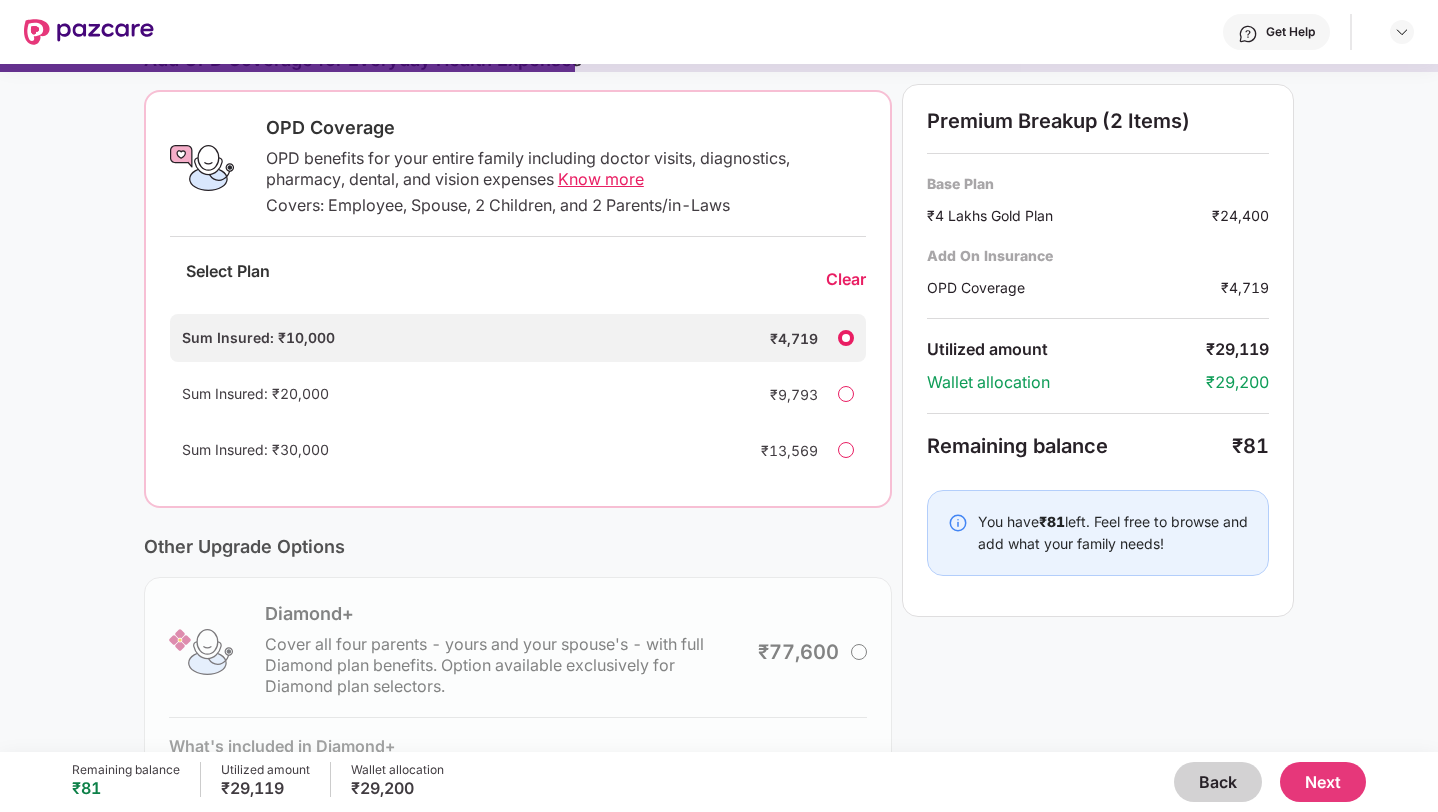 scroll, scrollTop: 330, scrollLeft: 0, axis: vertical 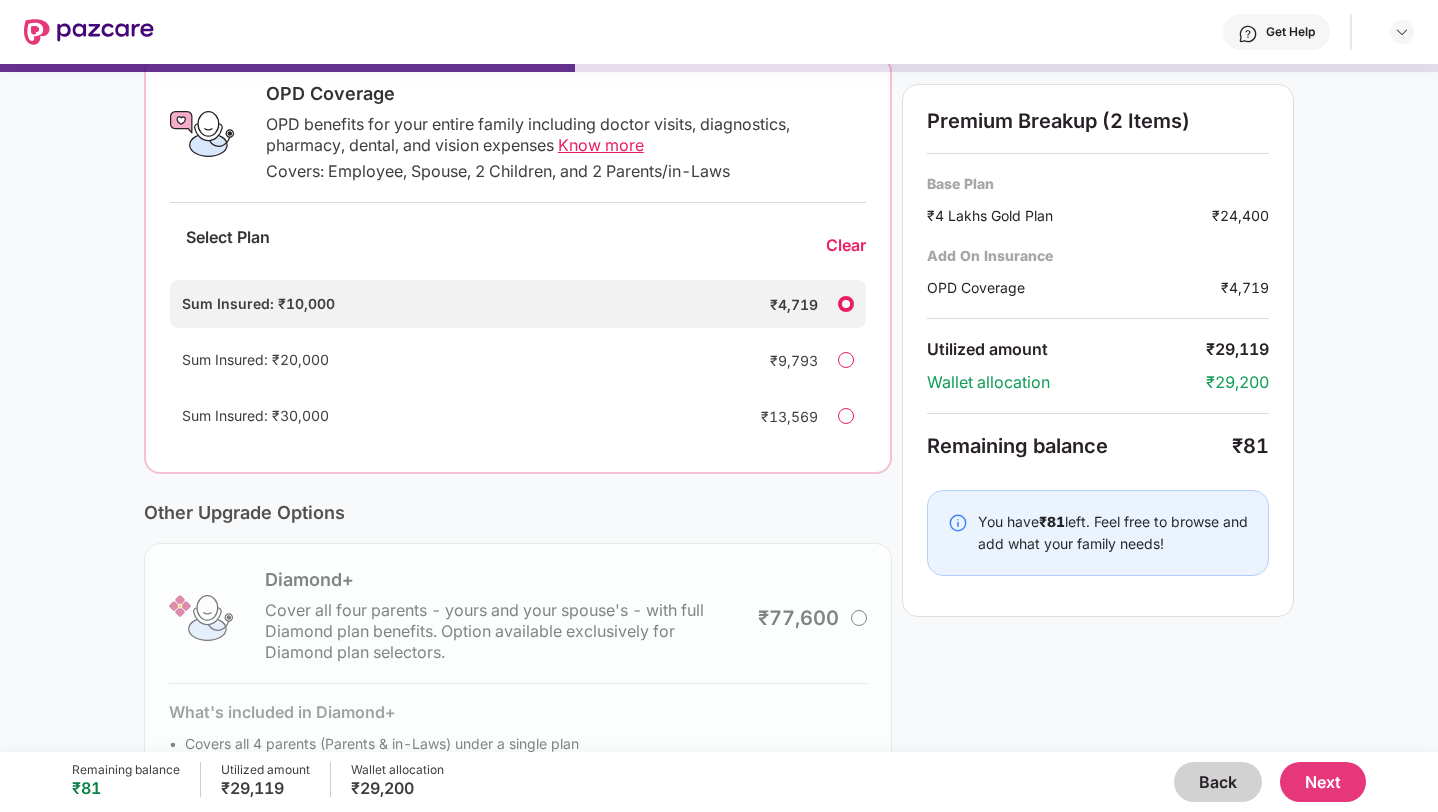 click at bounding box center [958, 523] 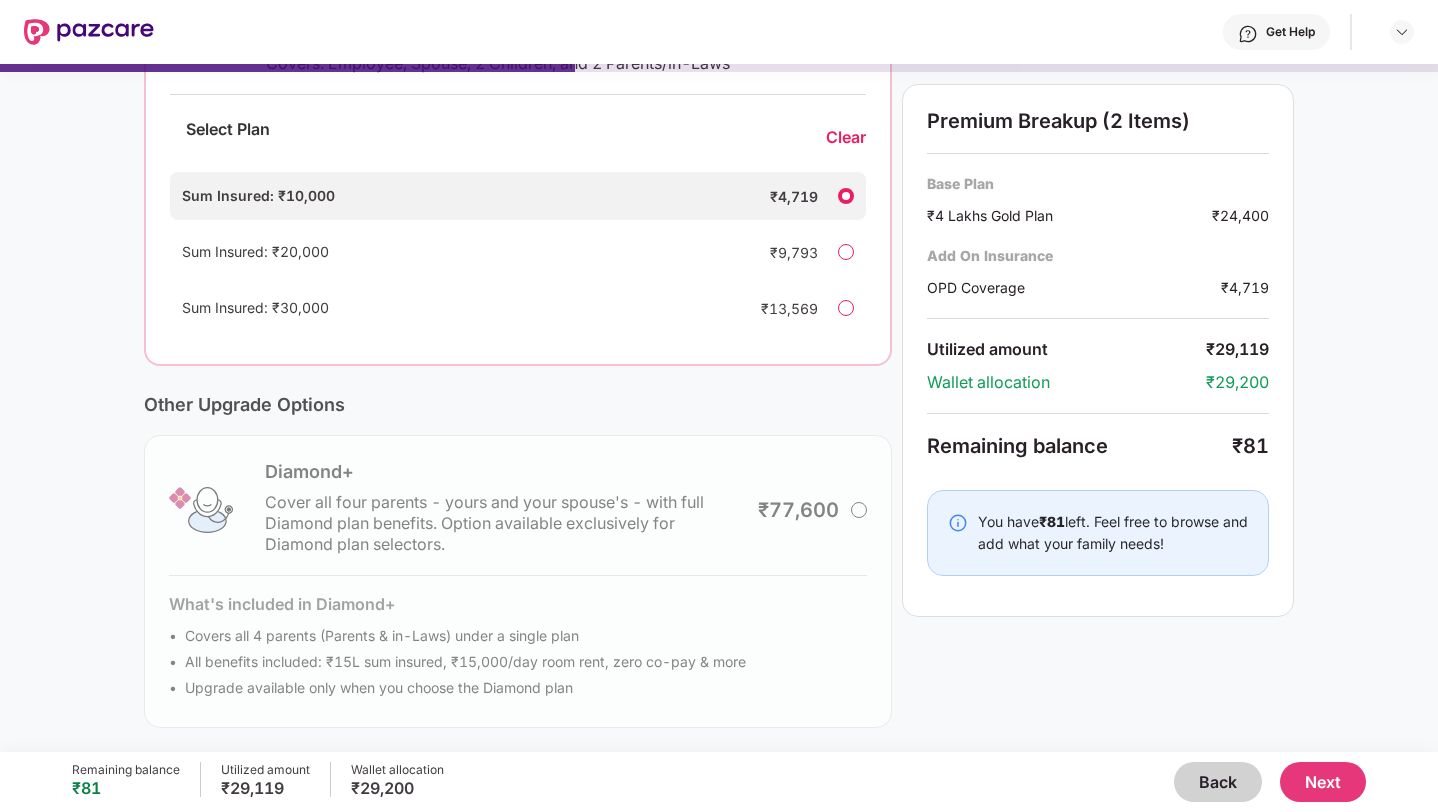scroll, scrollTop: 436, scrollLeft: 0, axis: vertical 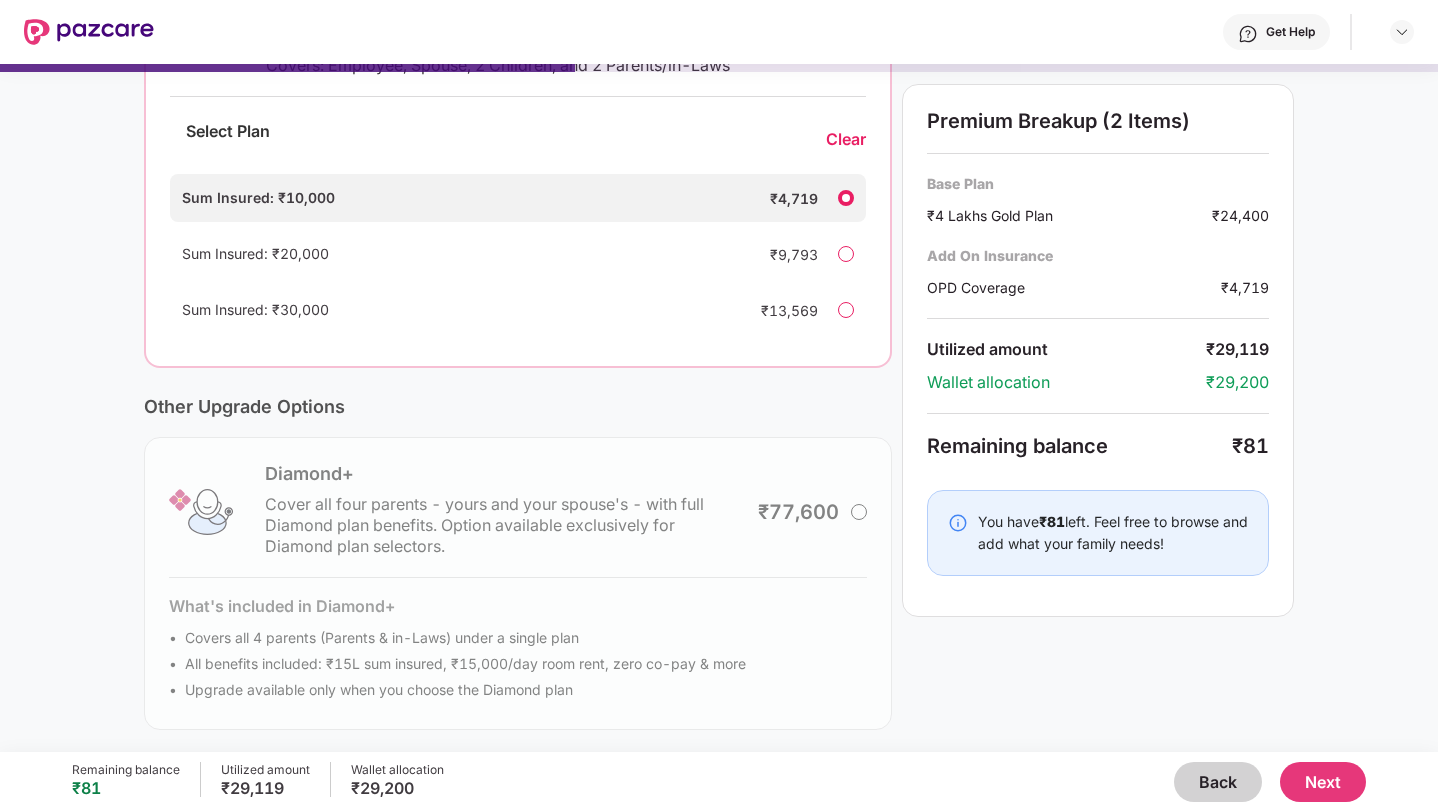 click at bounding box center (846, 254) 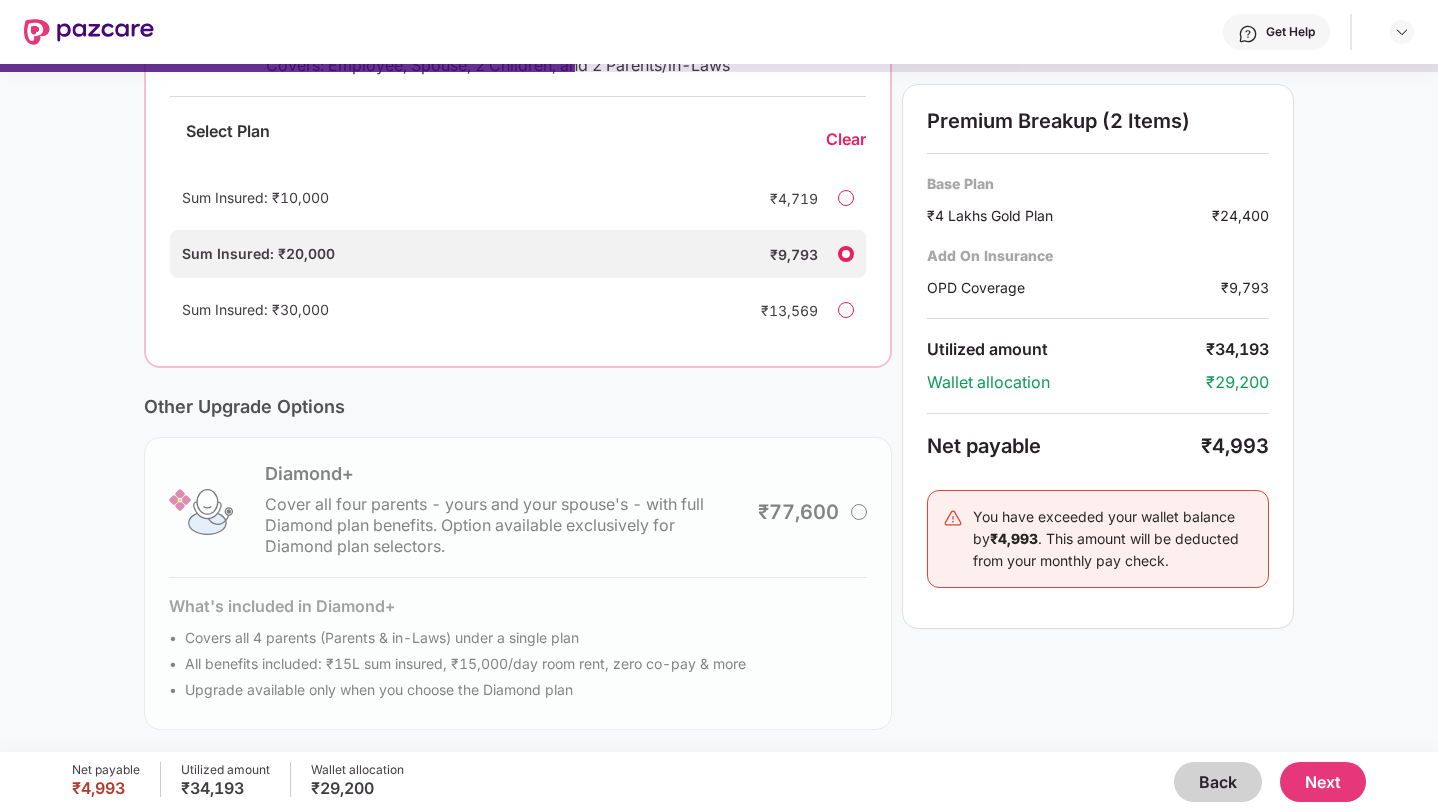 click on "Sum Insured: ₹10,000 ₹4,719" at bounding box center [518, 198] 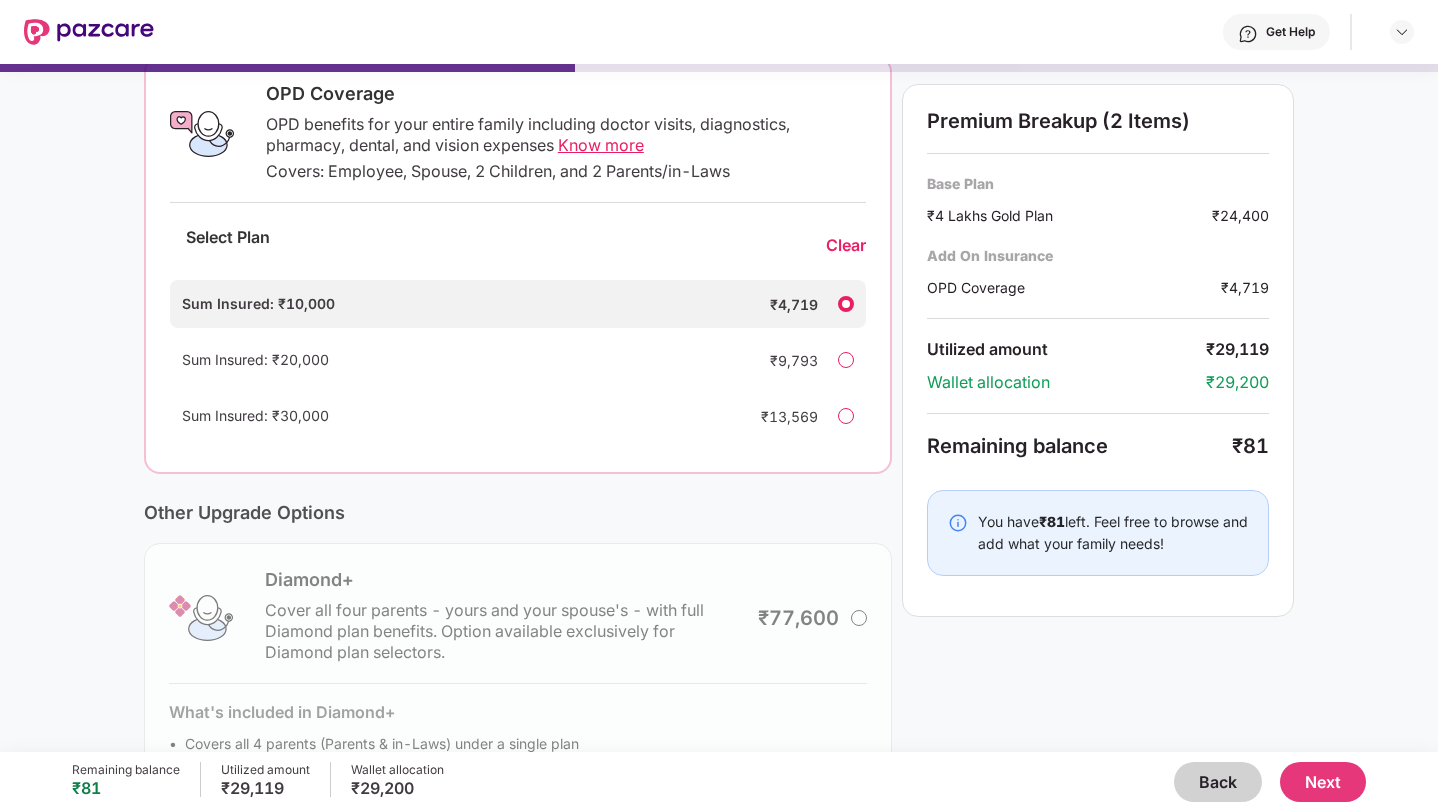 scroll, scrollTop: 317, scrollLeft: 0, axis: vertical 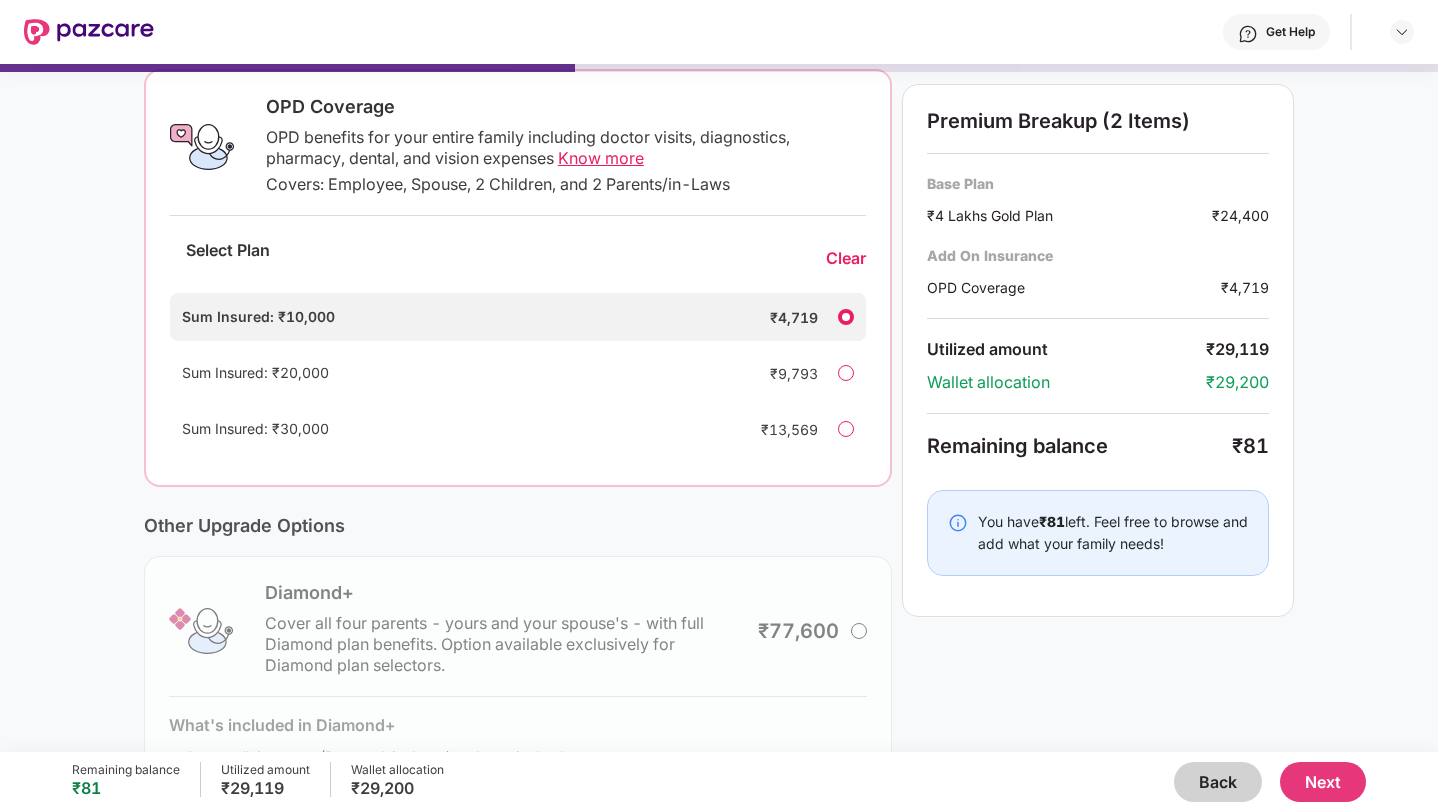 click on "OPD Coverage OPD benefits for your entire family including doctor visits, diagnostics, pharmacy, dental, and vision expenses   Know more Covers: Employee, Spouse, 2 Children, and 2 Parents/in-Laws Select Plan Clear Sum Insured: ₹10,000 ₹4,719 Sum Insured: ₹20,000 ₹9,793 Sum Insured: ₹30,000 ₹13,569" at bounding box center [518, 278] 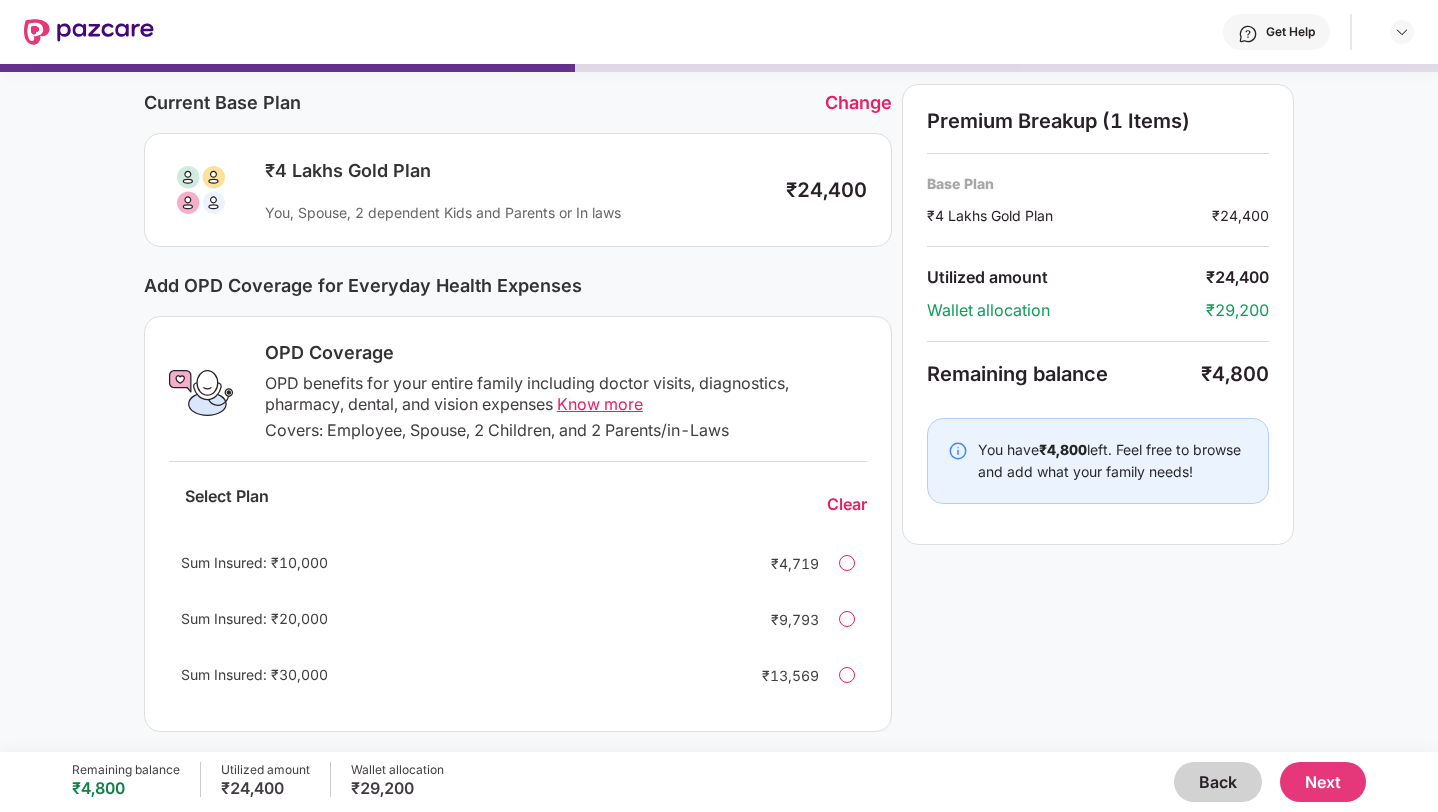scroll, scrollTop: 0, scrollLeft: 0, axis: both 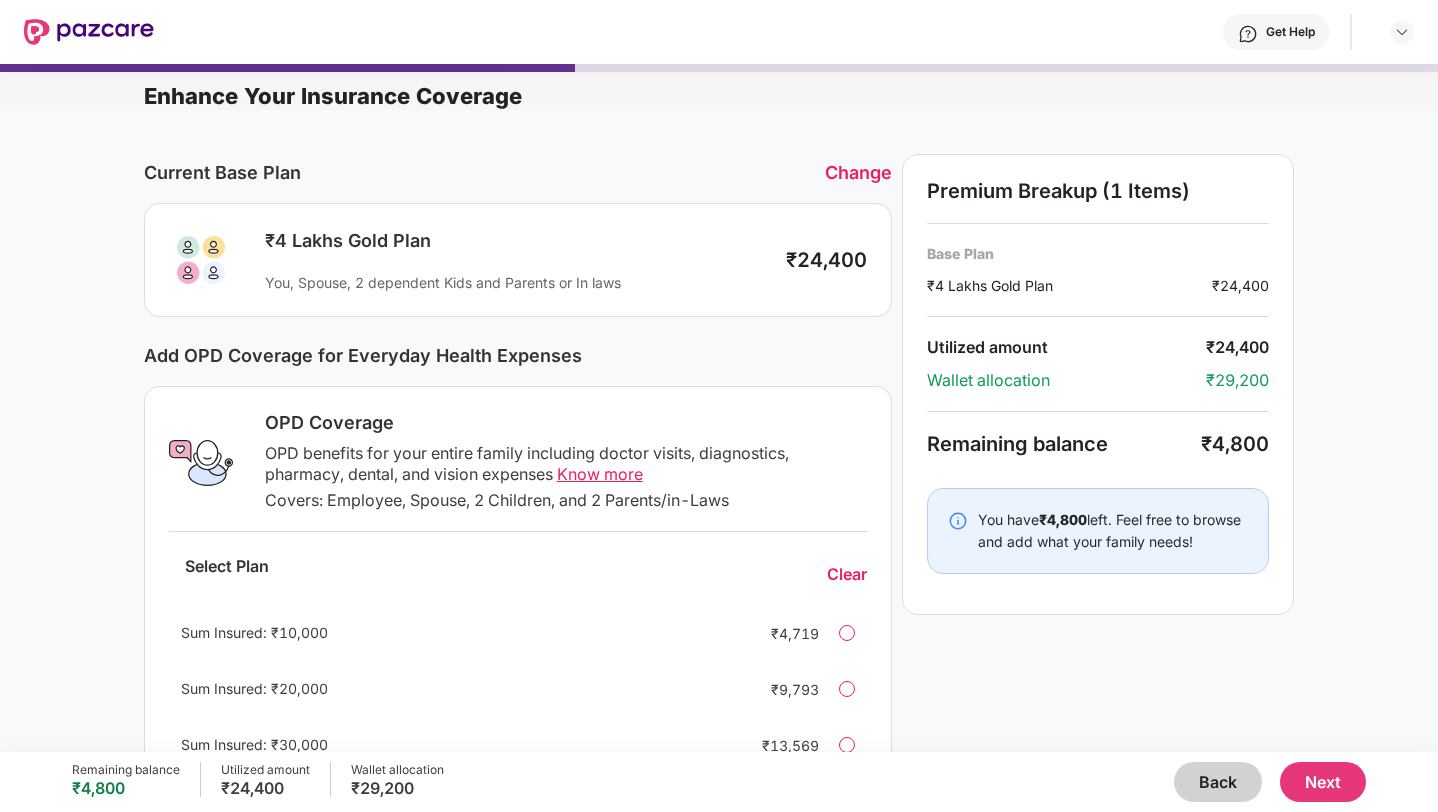 click on "Back" at bounding box center [1218, 782] 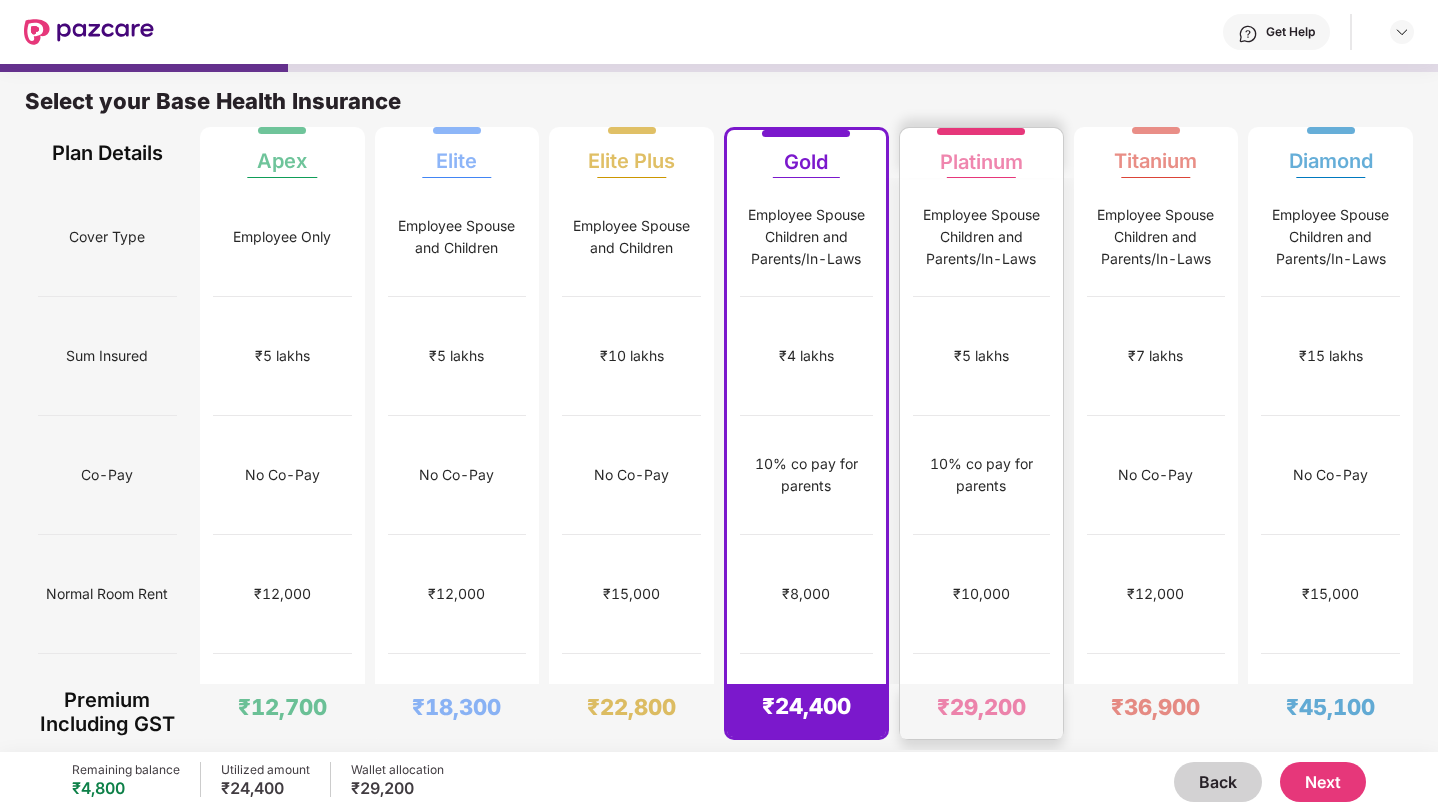 click on "₹10,000" at bounding box center (981, 594) 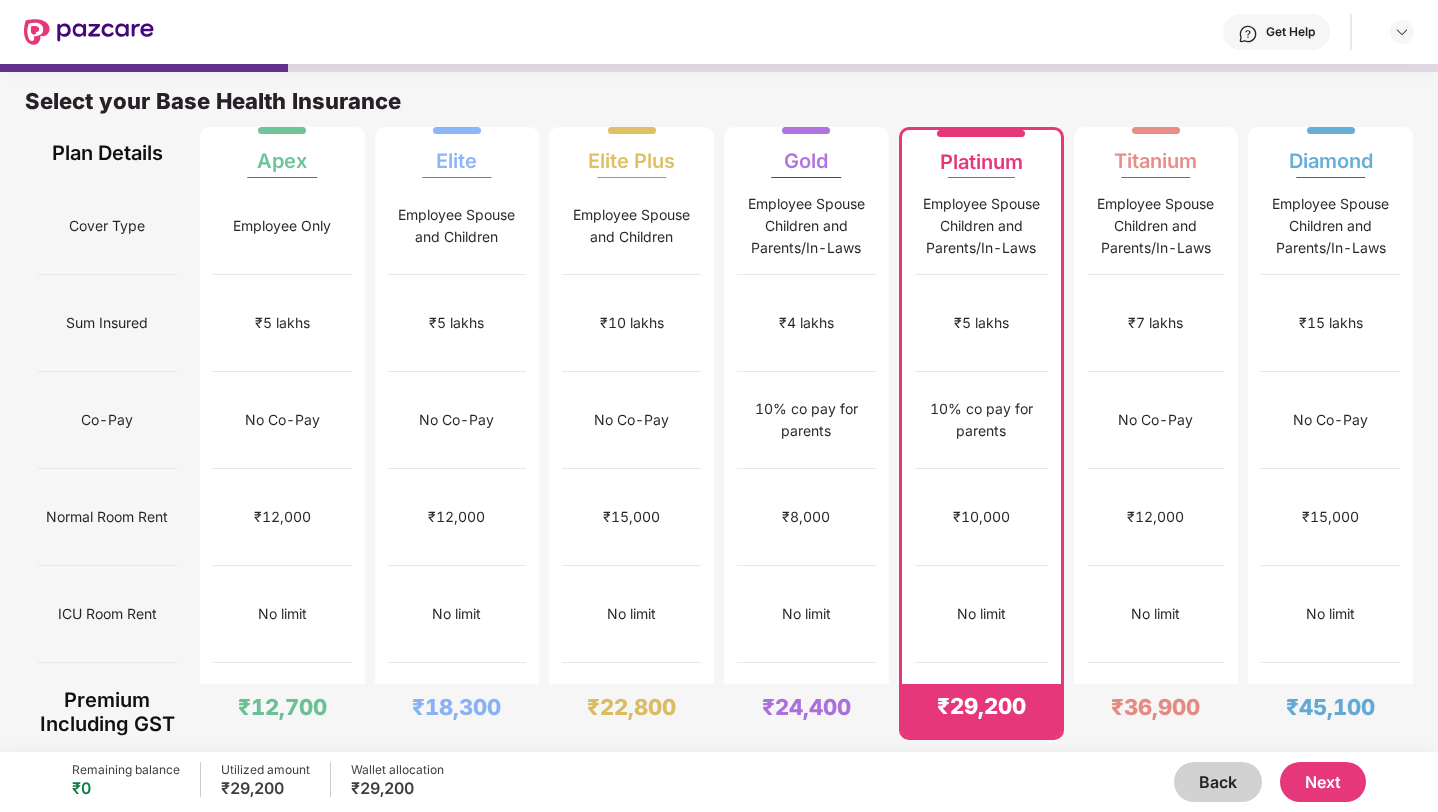 click on "Next" at bounding box center (1323, 782) 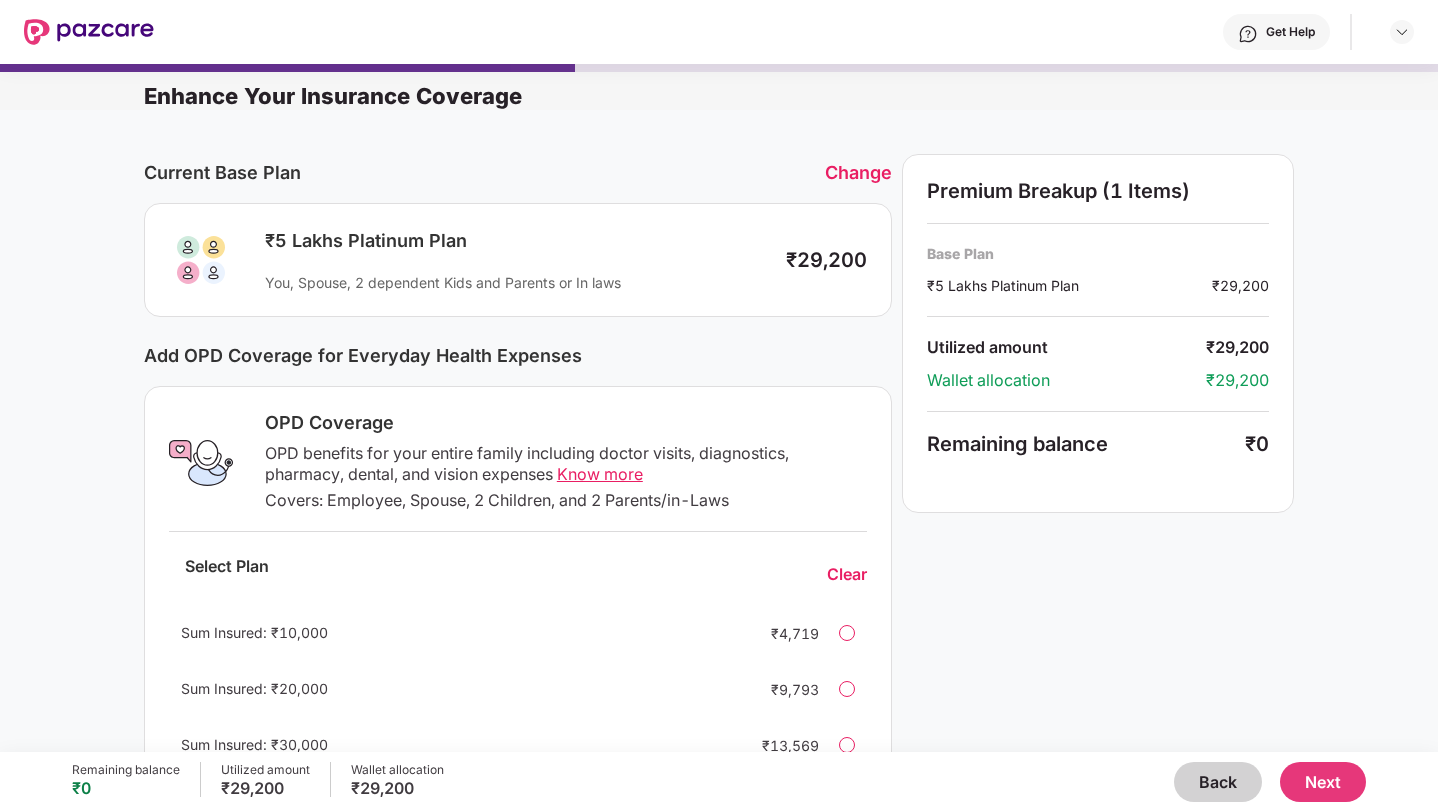 click on "Know more" at bounding box center [600, 474] 